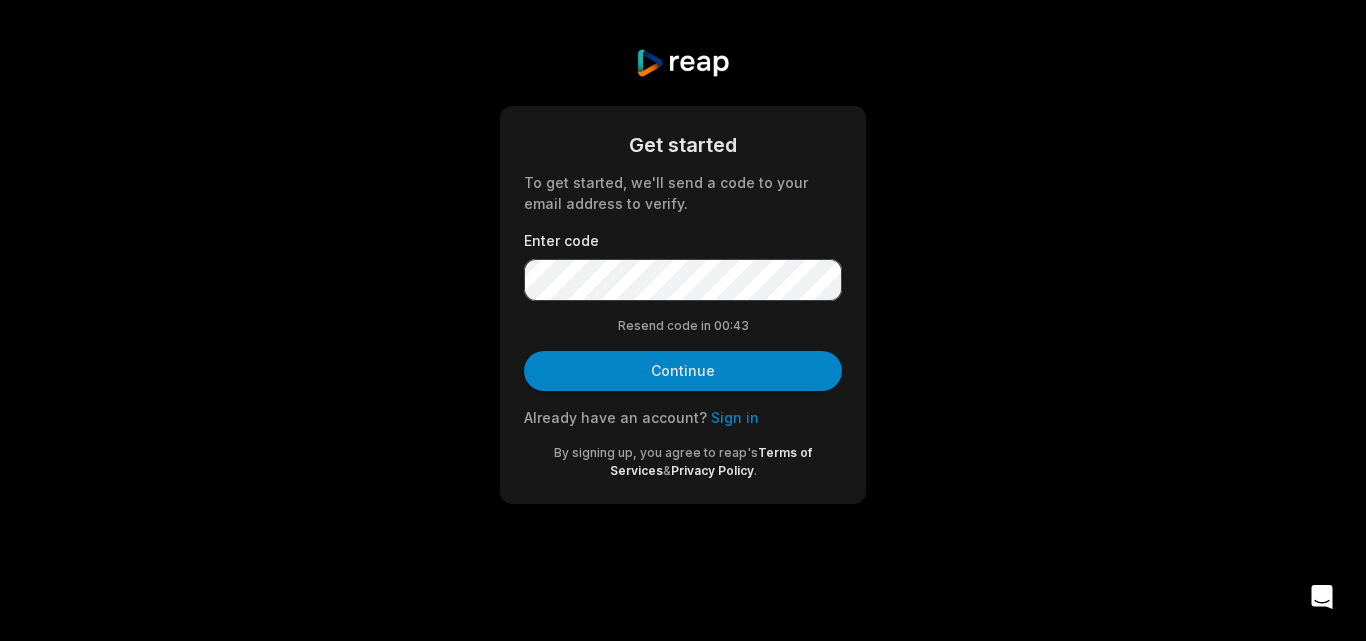 scroll, scrollTop: 0, scrollLeft: 0, axis: both 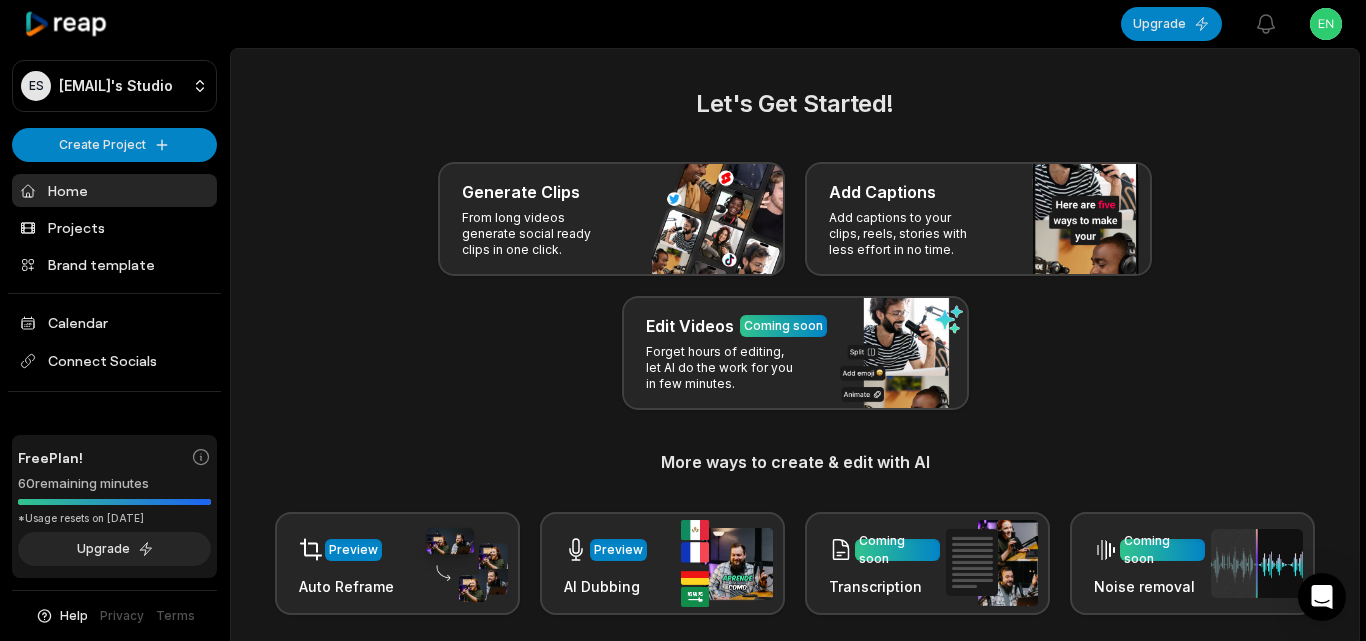 click on "ES [EMAIL]'s Studio Create Project Home Projects Brand template Calendar Connect Socials Free Plan! 60 remaining minutes *Usage resets on [DATE] Upgrade Help Privacy Terms Open sidebar Upgrade View notifications Open user menu Let's Get Started! Generate Clips From long videos generate social ready clips in one click. Add Captions Add captions to your clips, reels, stories with less effort in no time. Edit Videos Coming soon Forget hours of editing, let AI do the work for you in few minutes. More ways to create & edit with AI Preview Auto Reframe Preview AI Dubbing Coming soon Transcription Coming soon Noise removal Recent Projects View all Made with in [CITY]" at bounding box center (683, 320) 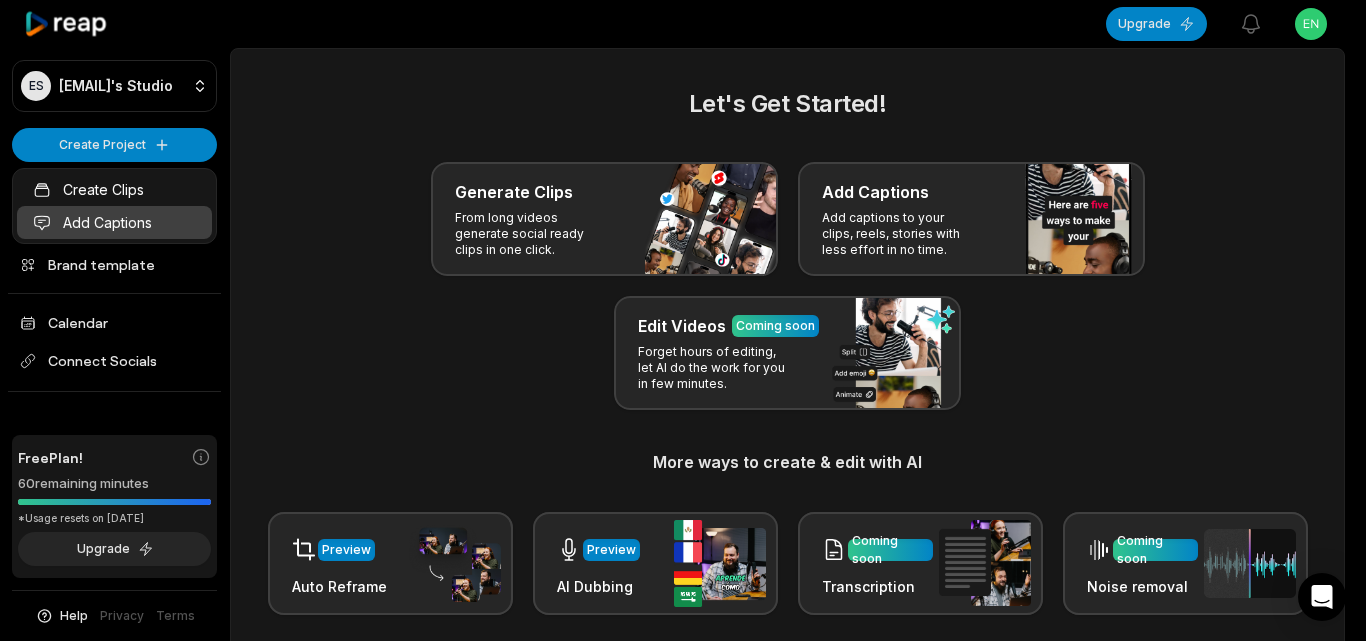 click on "Add Captions" at bounding box center (114, 222) 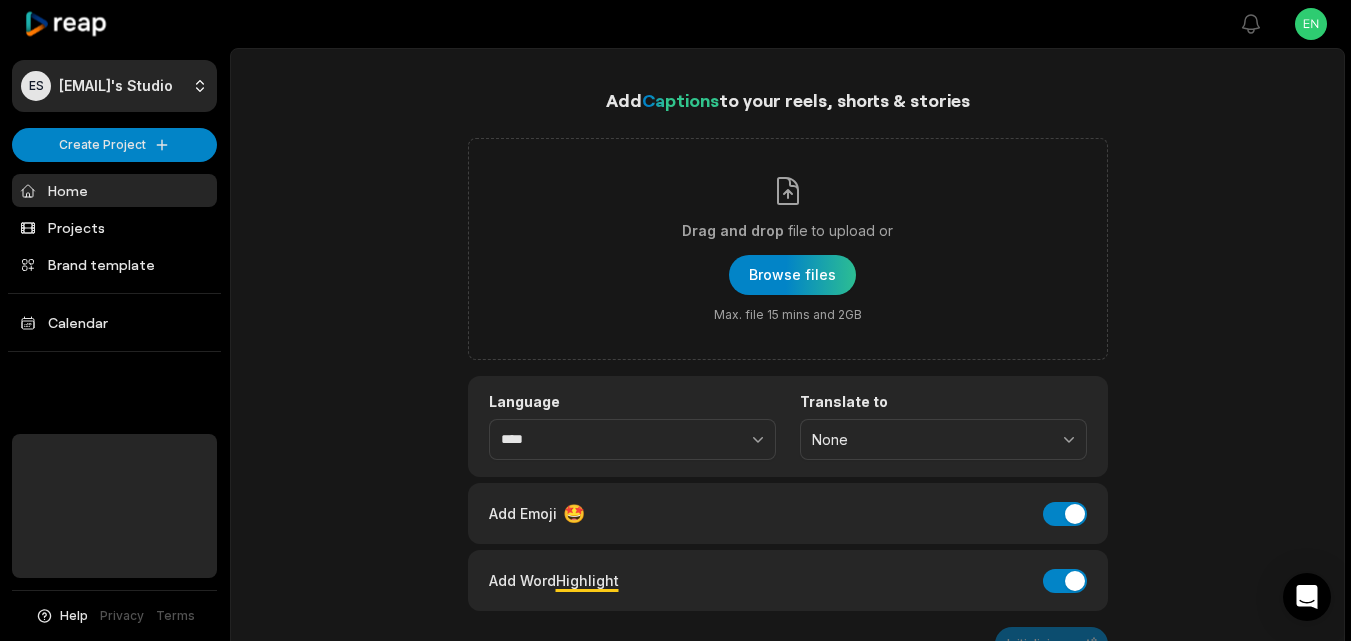scroll, scrollTop: 0, scrollLeft: 0, axis: both 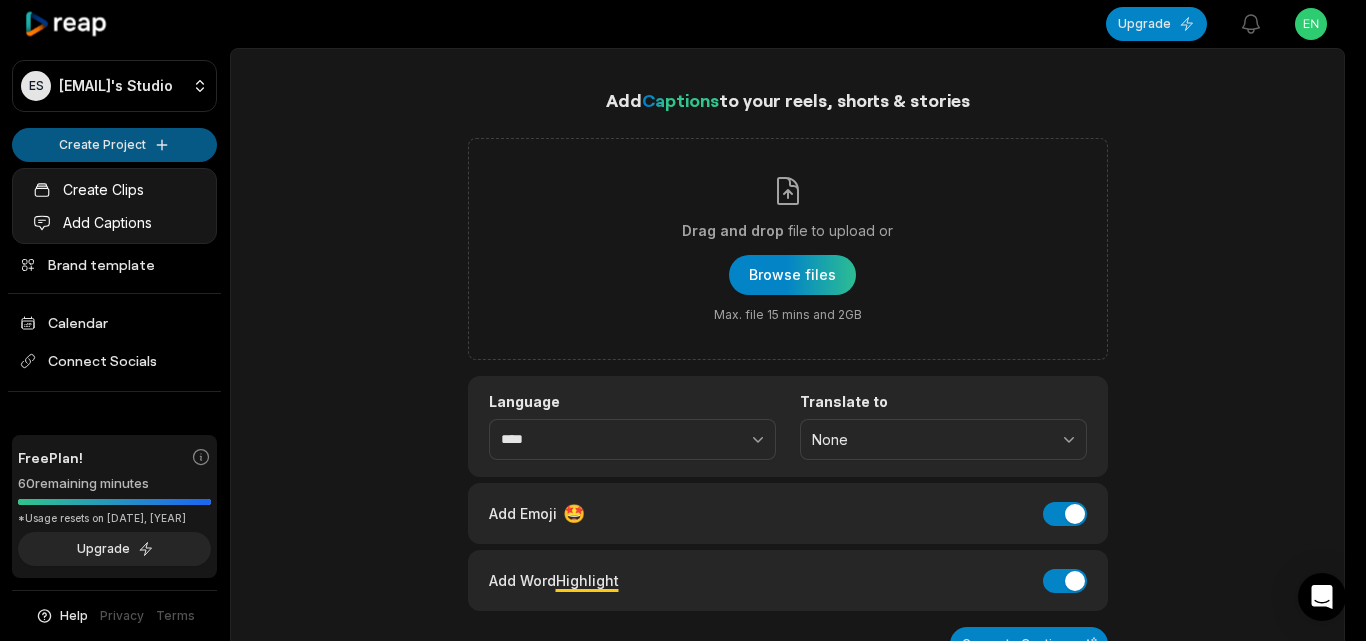 click on "ES [EMAIL]'s Studio Create Project Home Projects Brand template Calendar Connect Socials Free Plan! 60 remaining minutes *Usage resets on [DATE], [YEAR] Upgrade Help Privacy Terms Open sidebar Upgrade View notifications Open user menu Add Captions to your reels, shorts & stories Drag and drop file to upload or Browse files Max. file 15 mins and 2GB Language **** Translate to None Add Emoji 🤩 Add Emoji Add Word Highlight Add Word Highlight Generate Captions Our AI performs best with TALKING videos: Suitable Videos Chatcasts Educational Commentaries Interviews Speeches Not Suitable Videos Vlogs videos Music Videos Live Videos Recent Projects View all Made with in [CITY] Create Clips Add Captions" at bounding box center (683, 320) 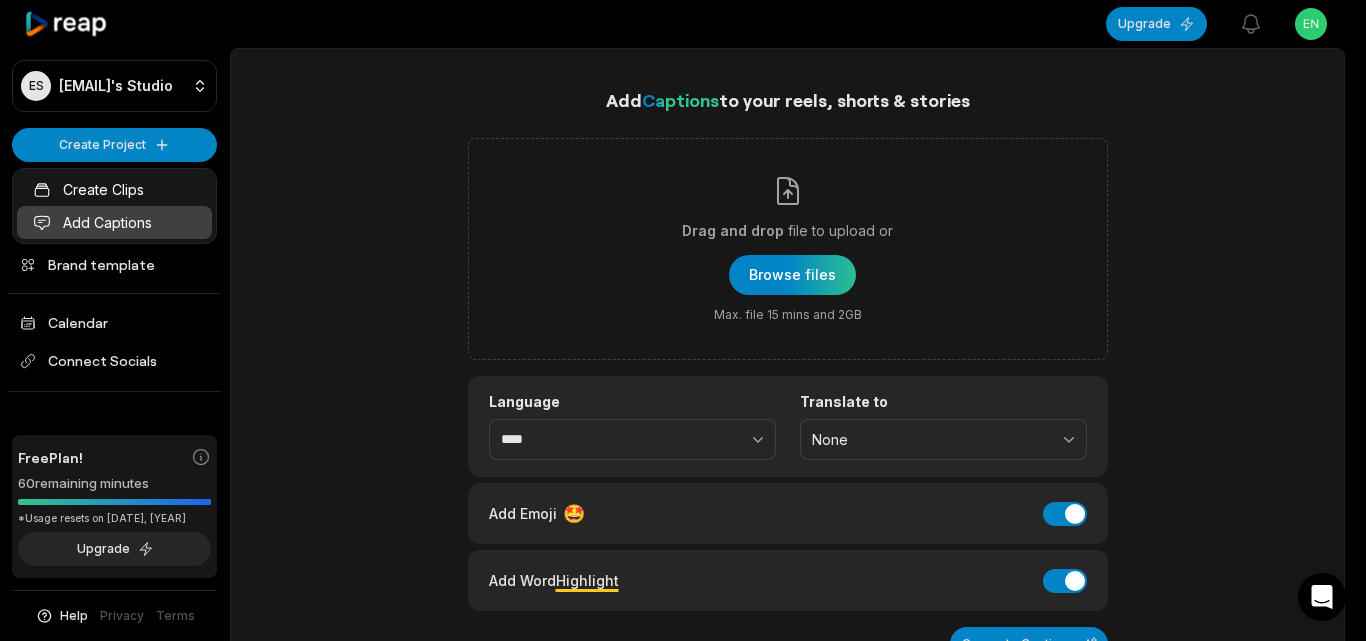 drag, startPoint x: 145, startPoint y: 224, endPoint x: 173, endPoint y: 224, distance: 28 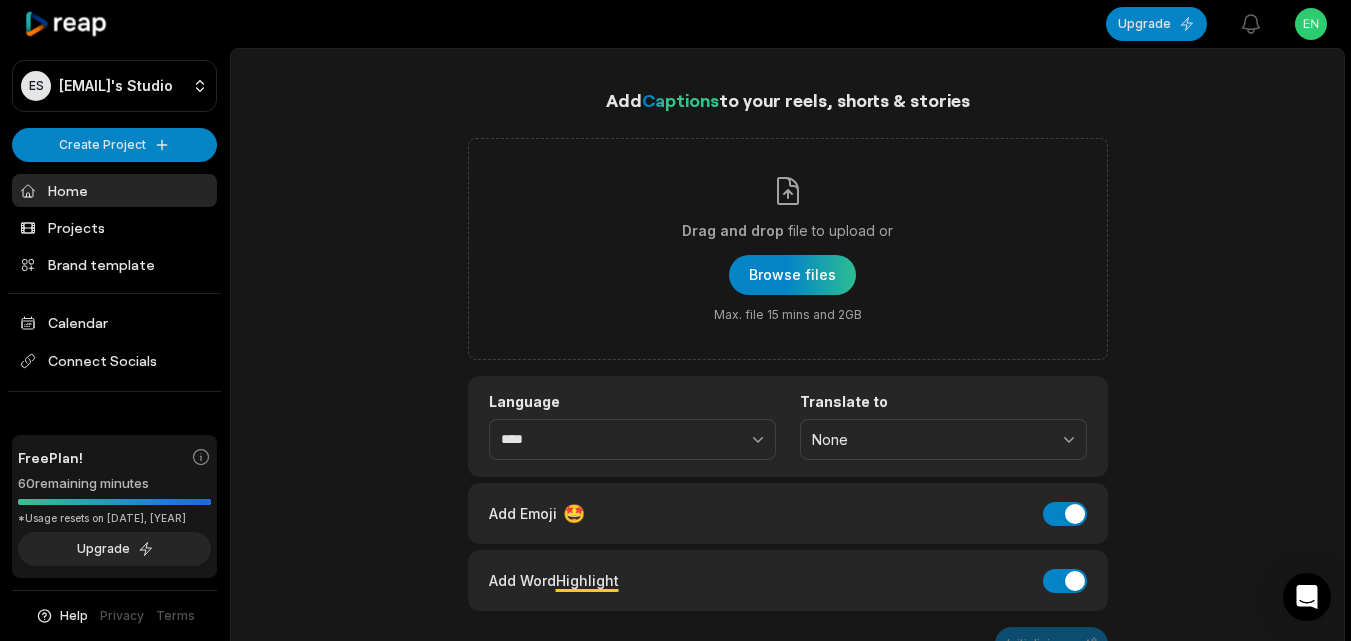 scroll, scrollTop: 0, scrollLeft: 0, axis: both 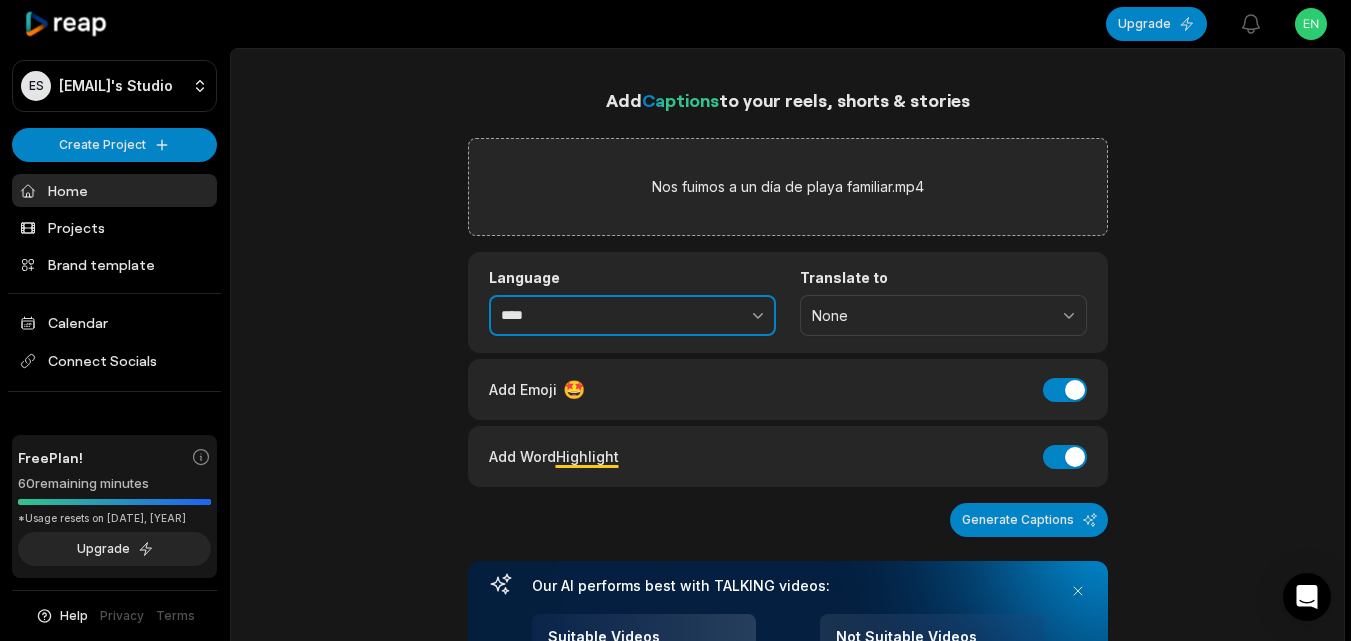 click at bounding box center (714, 316) 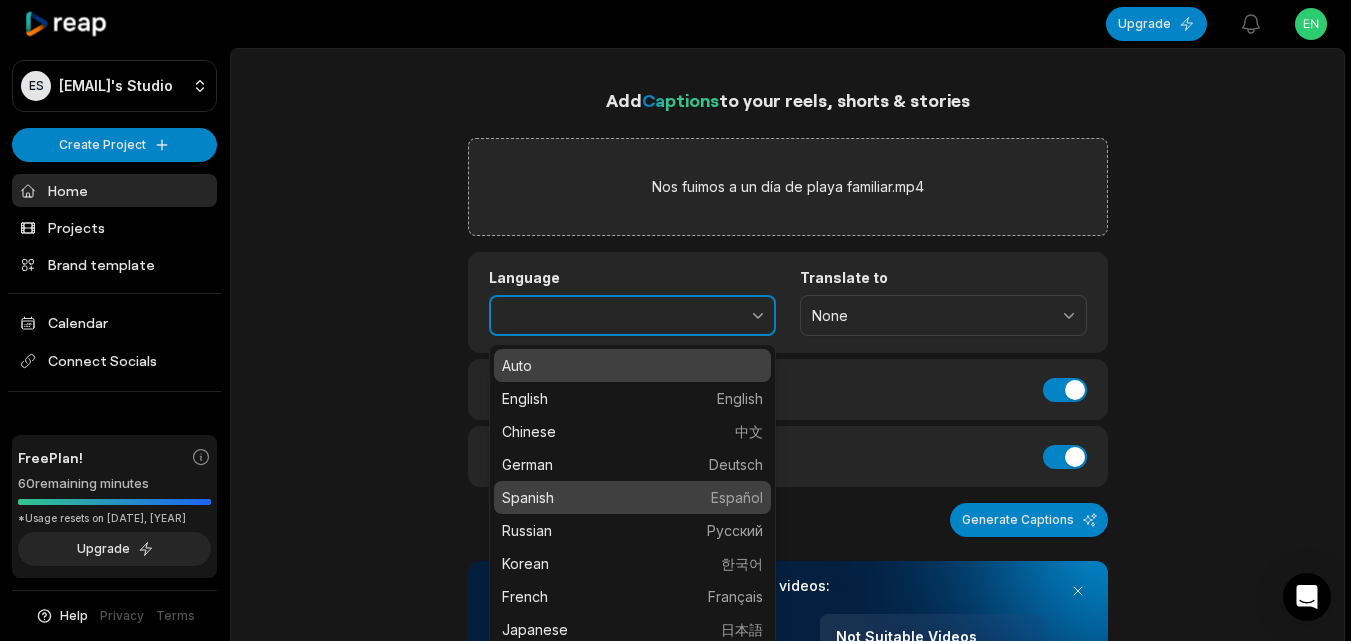 type on "*******" 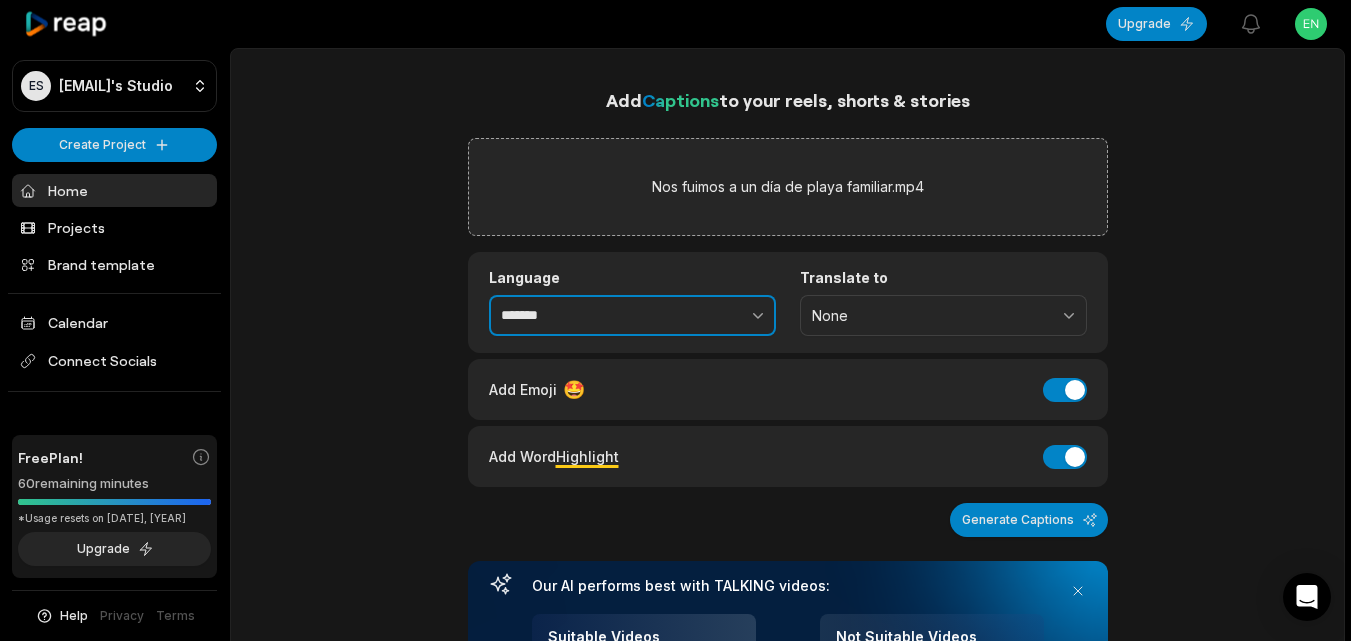 drag, startPoint x: 664, startPoint y: 504, endPoint x: 779, endPoint y: 500, distance: 115.06954 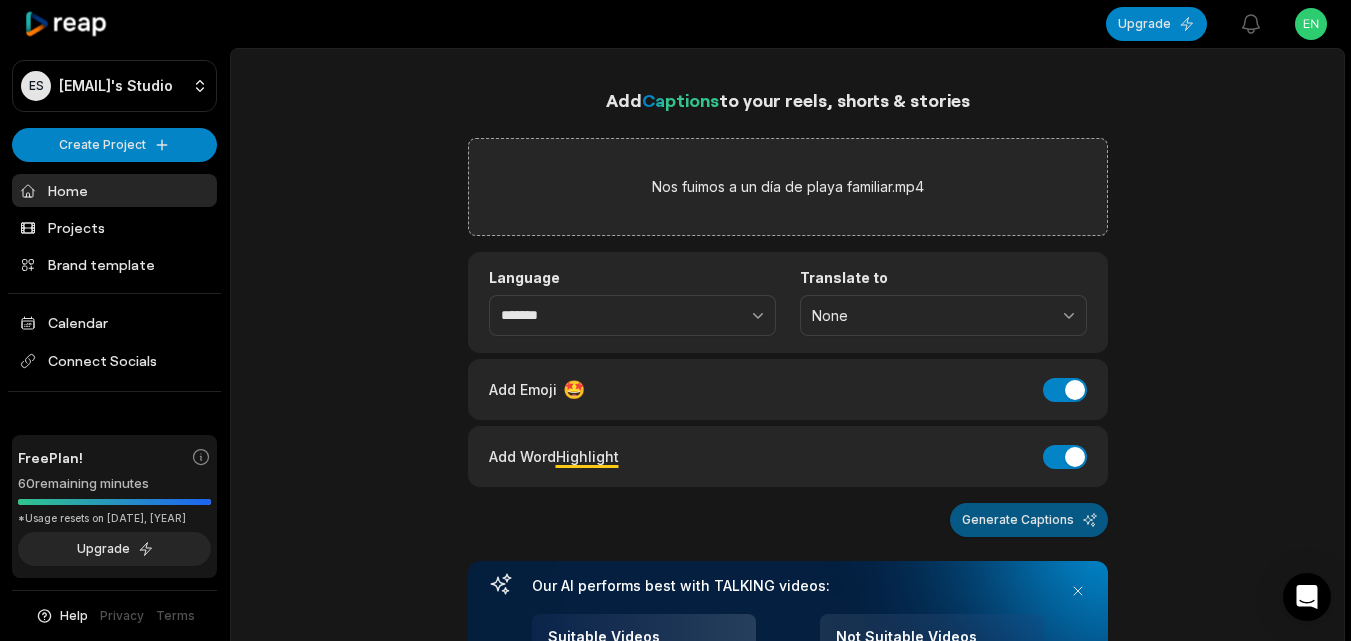 click on "Generate Captions" at bounding box center [1029, 520] 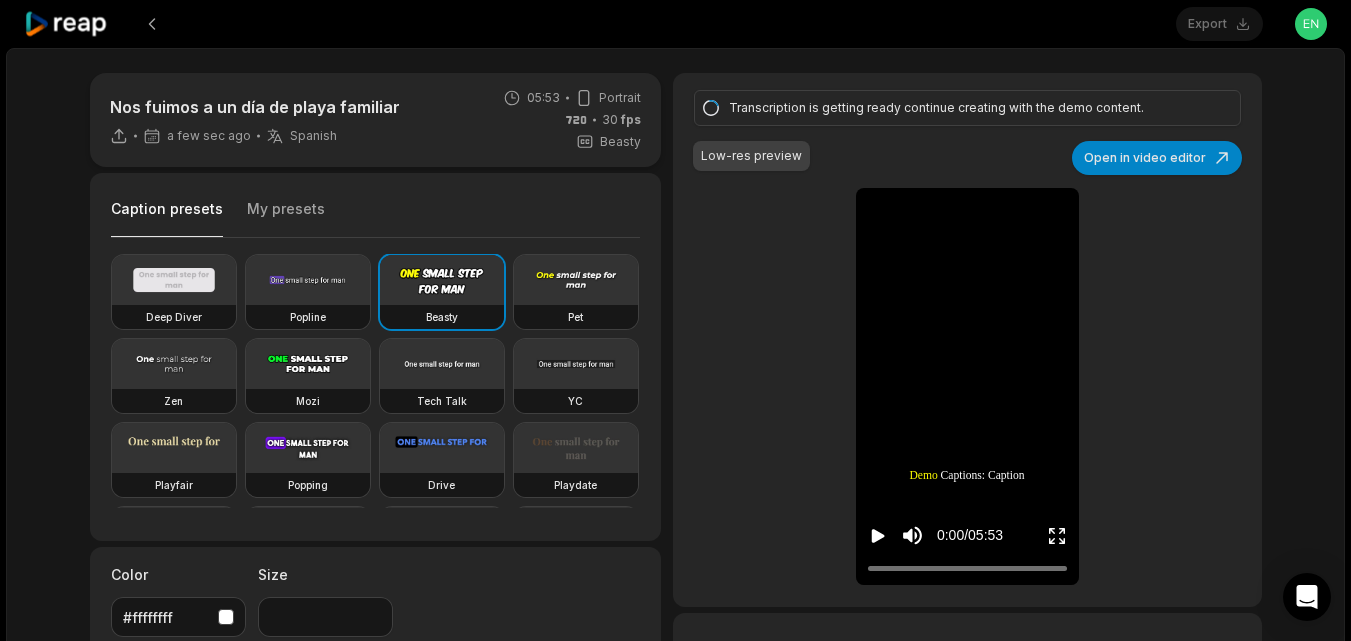 click on "Export Open user menu" at bounding box center [1251, 24] 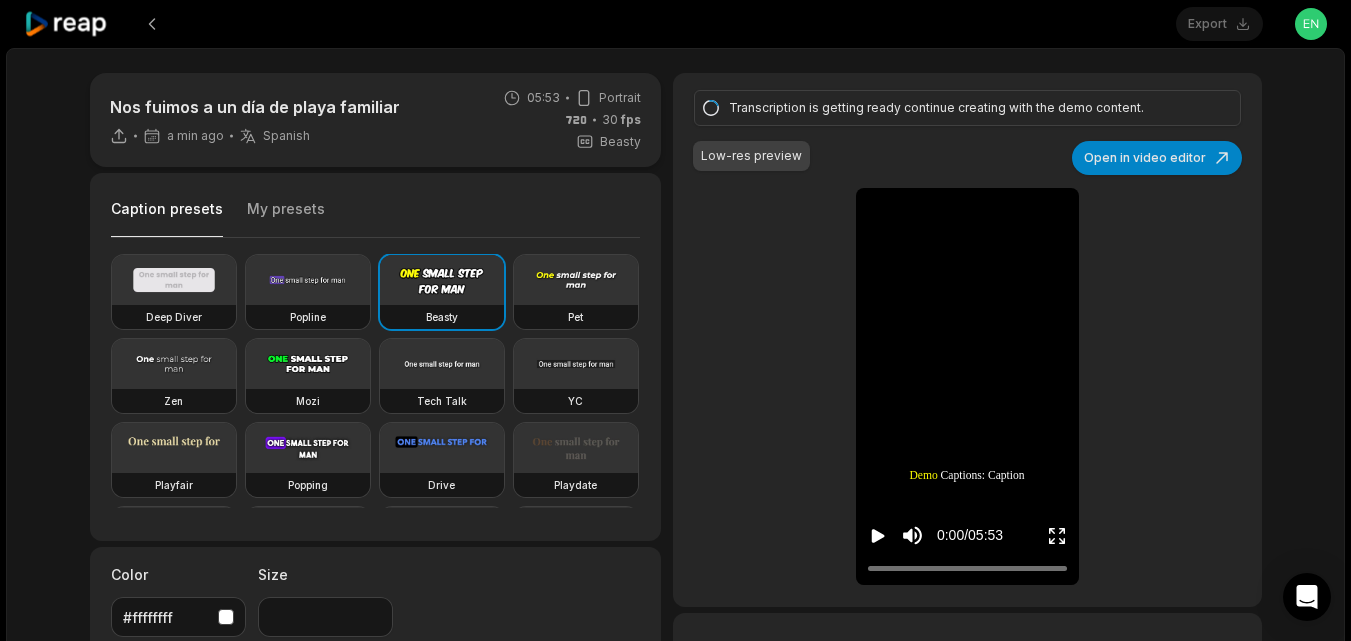 click 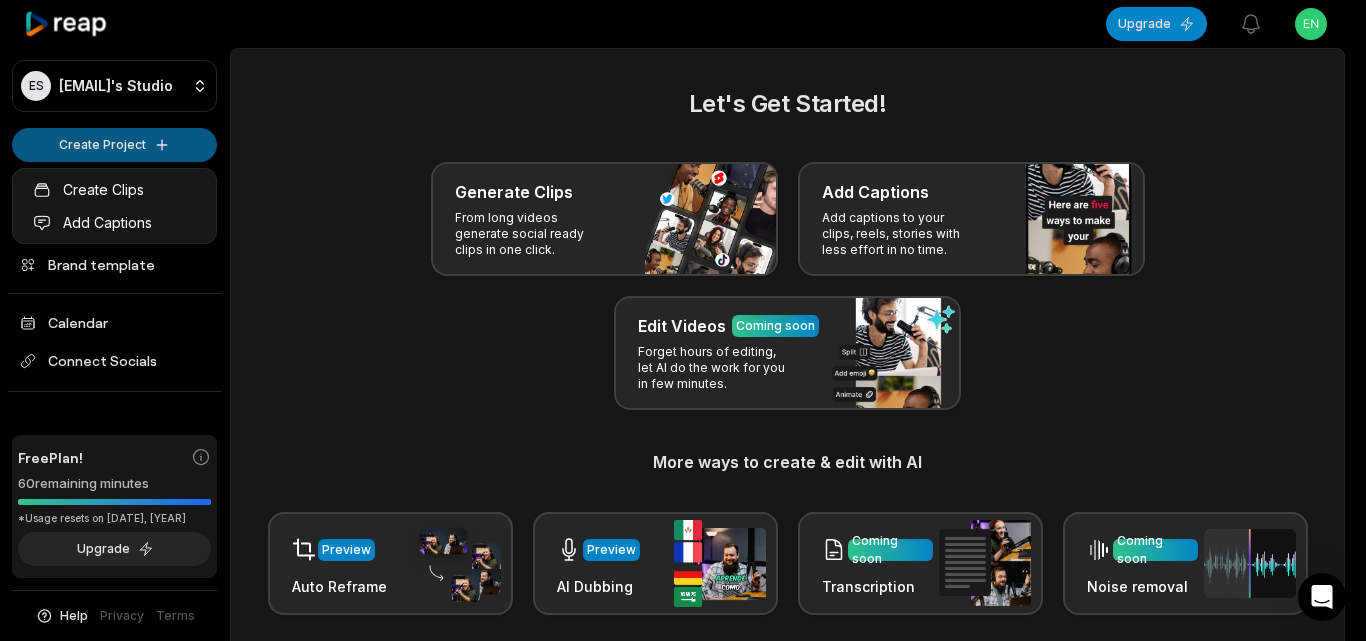 click on "ES [EMAIL]'s Studio Create Project Home Projects Brand template Calendar Connect Socials Free Plan! 60 remaining minutes *Usage resets on [DATE], [YEAR] Upgrade Help Privacy Terms Open sidebar Upgrade View notifications Open user menu Let's Get Started! Generate Clips From long videos generate social ready clips in one click. Add Captions Add captions to your clips, reels, stories with less effort in no time. Edit Videos Coming soon Forget hours of editing, let AI do the work for you in few minutes. More ways to create & edit with AI Preview Auto Reframe Preview AI Dubbing Coming soon Transcription Coming soon Noise removal Recent Projects View all Processing Caption 05:53 Nos fuimos a un día de playa familiar Open options a minute ago Made with in [CITY] Create Clips Add Captions" at bounding box center [683, 320] 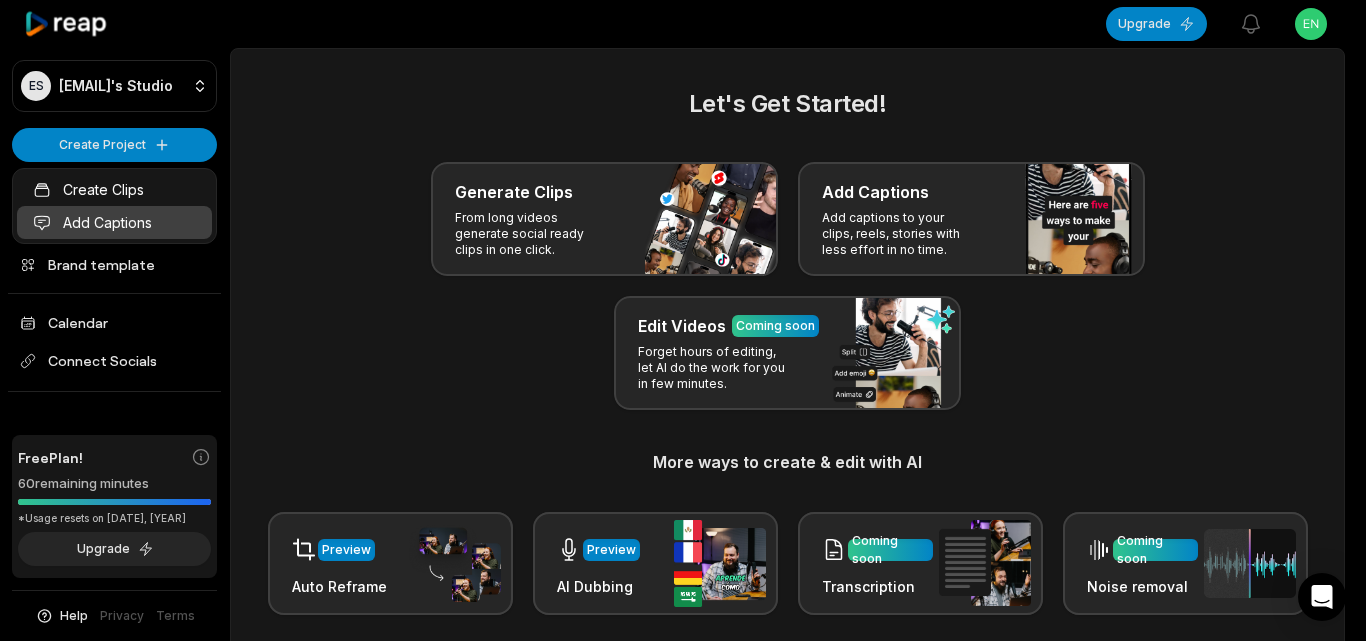 click on "Add Captions" at bounding box center [114, 222] 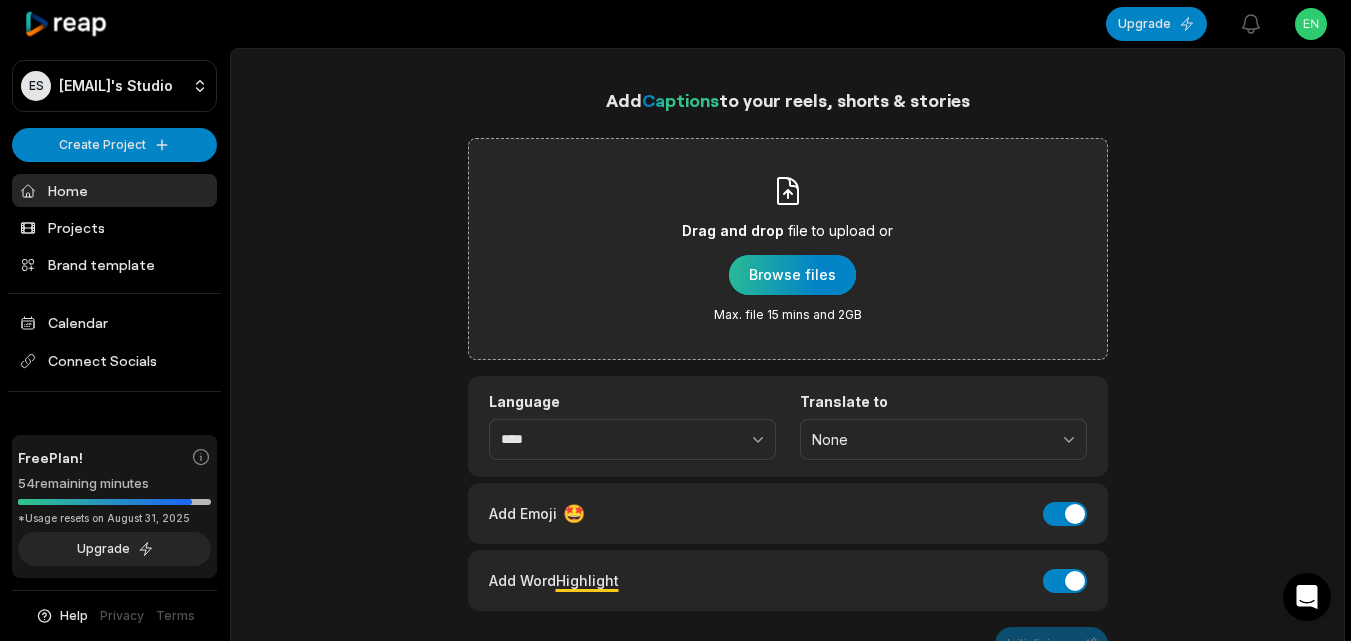 scroll, scrollTop: 0, scrollLeft: 0, axis: both 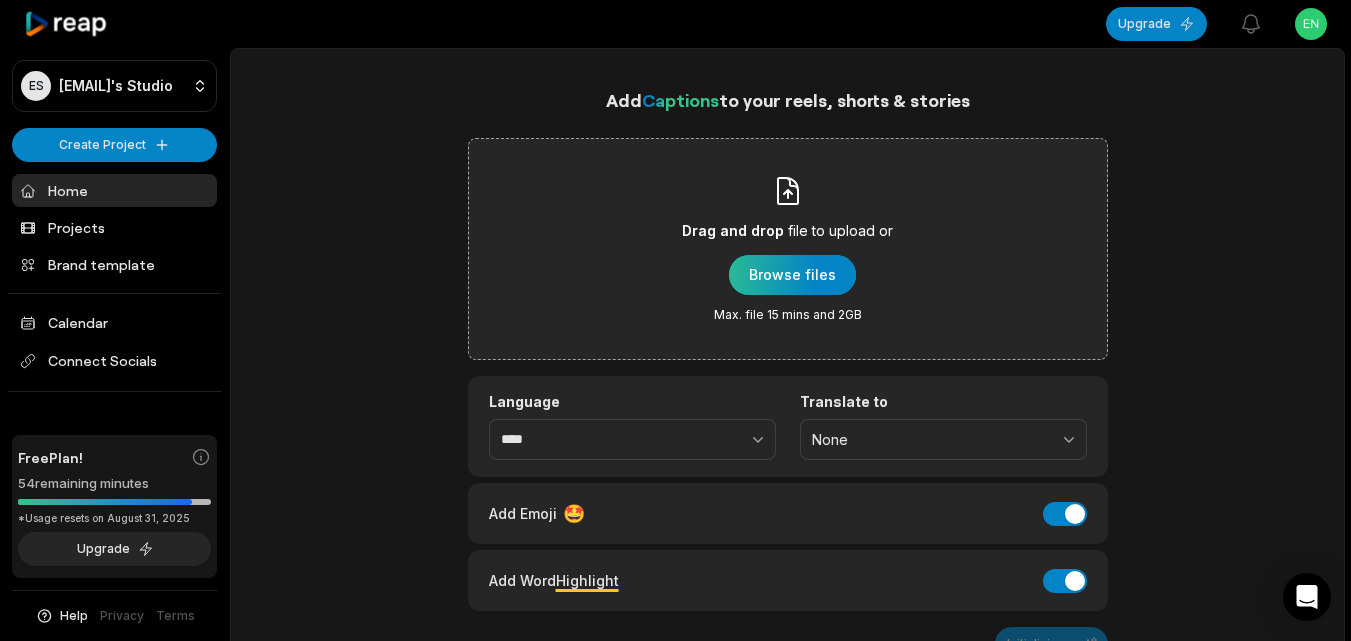 click at bounding box center [792, 275] 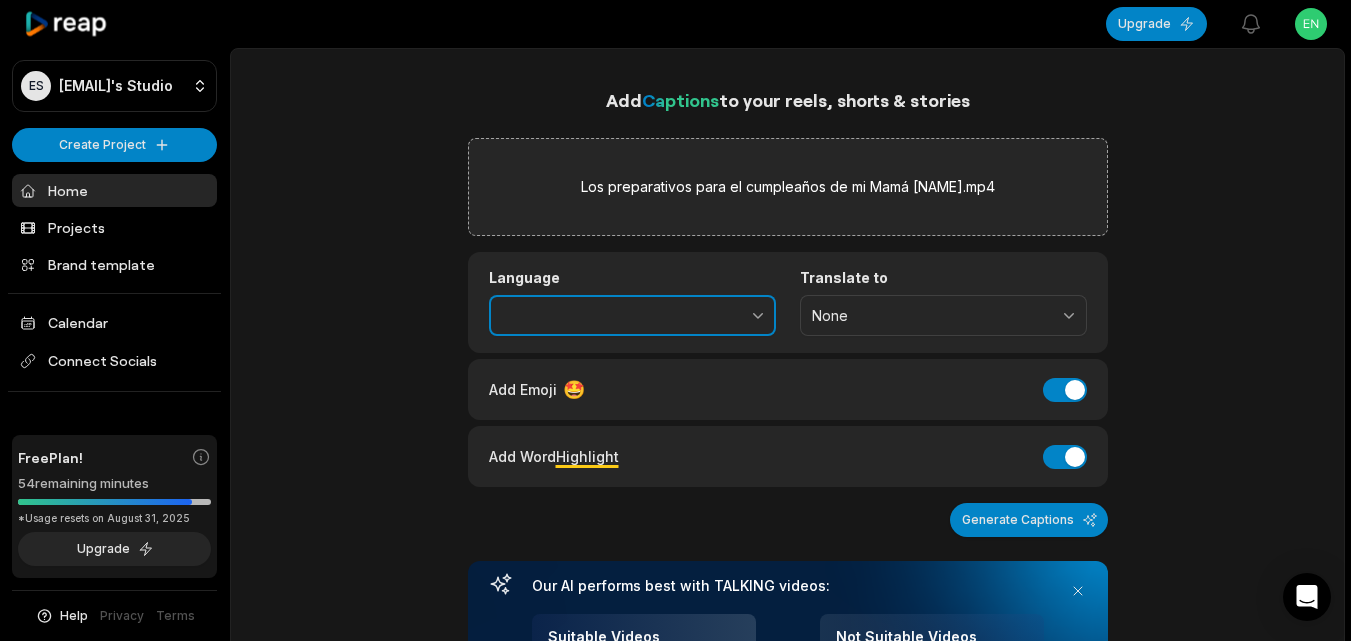 click at bounding box center (714, 316) 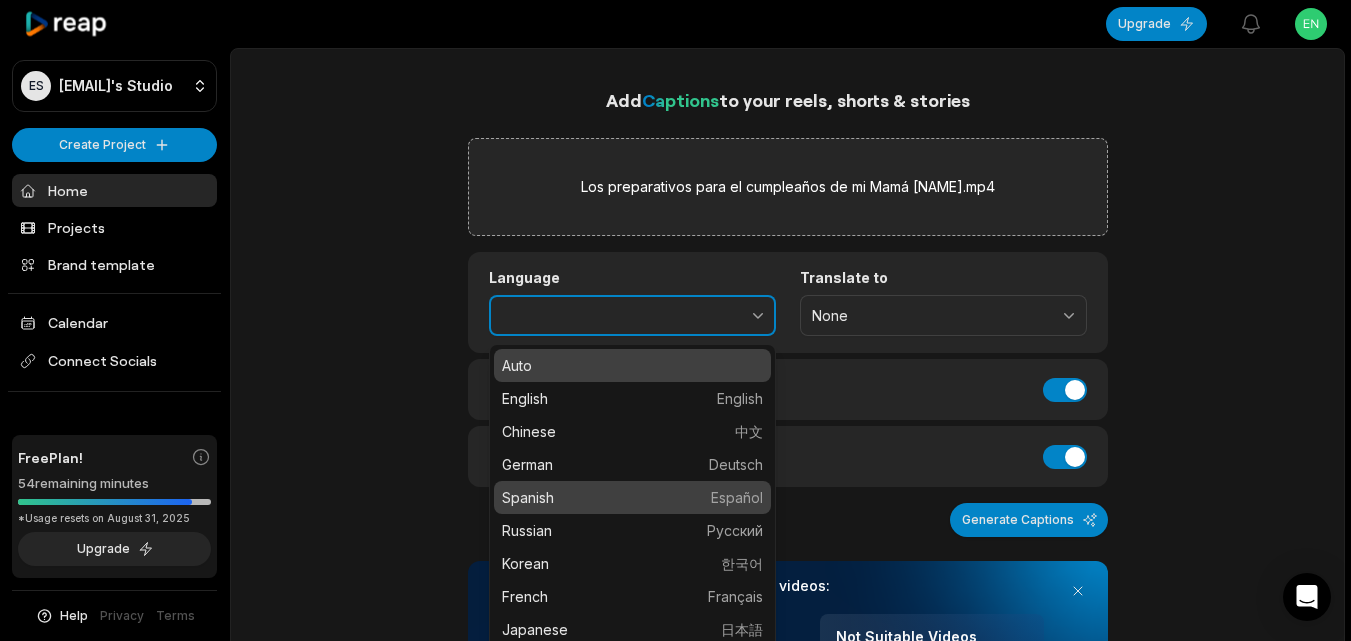 type on "*******" 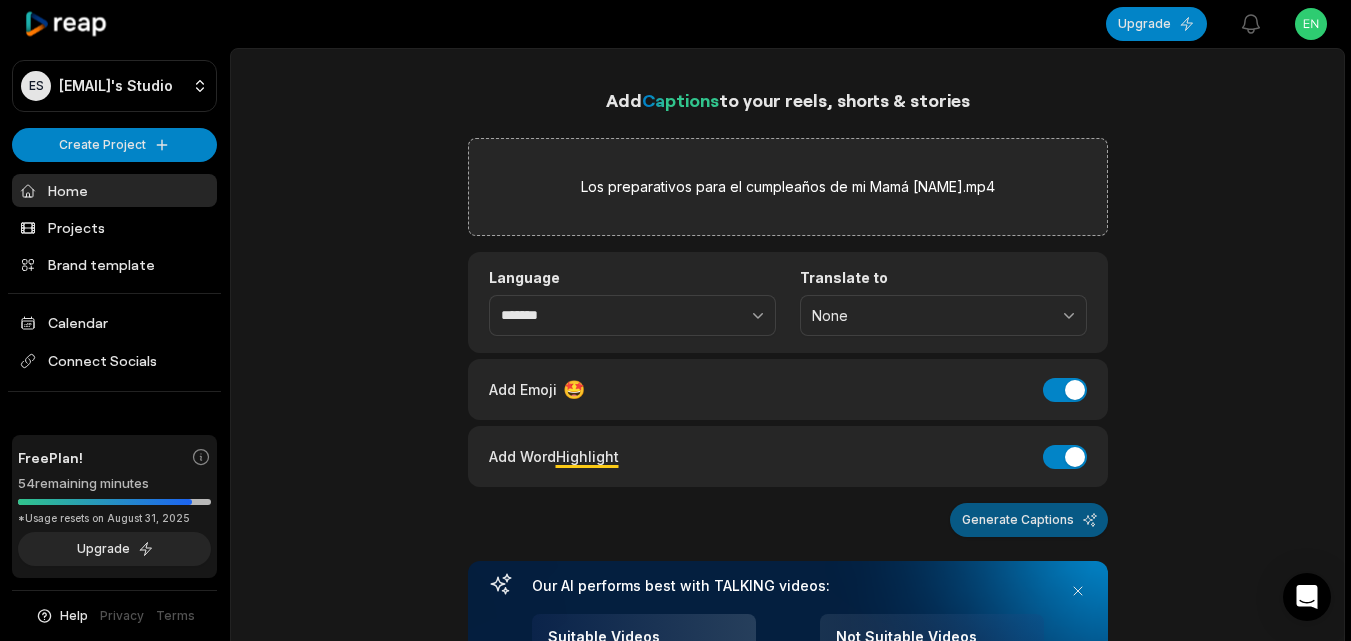 click on "Generate Captions" at bounding box center (1029, 520) 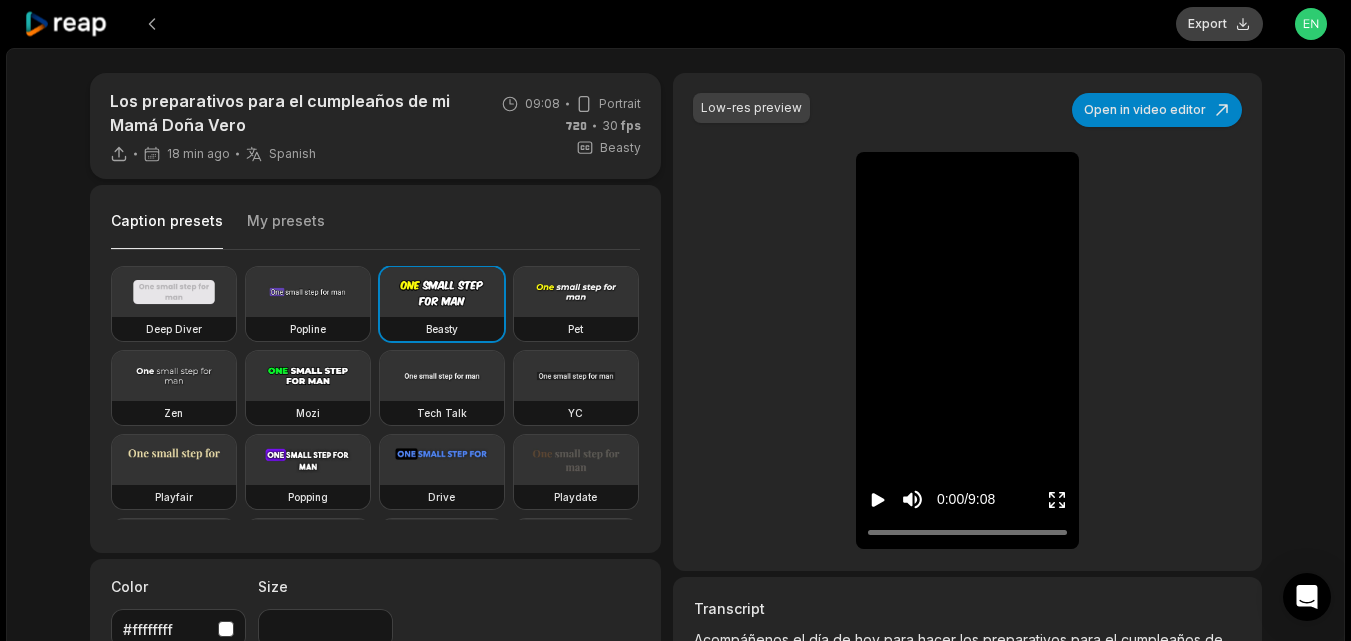 click on "Export" at bounding box center (1219, 24) 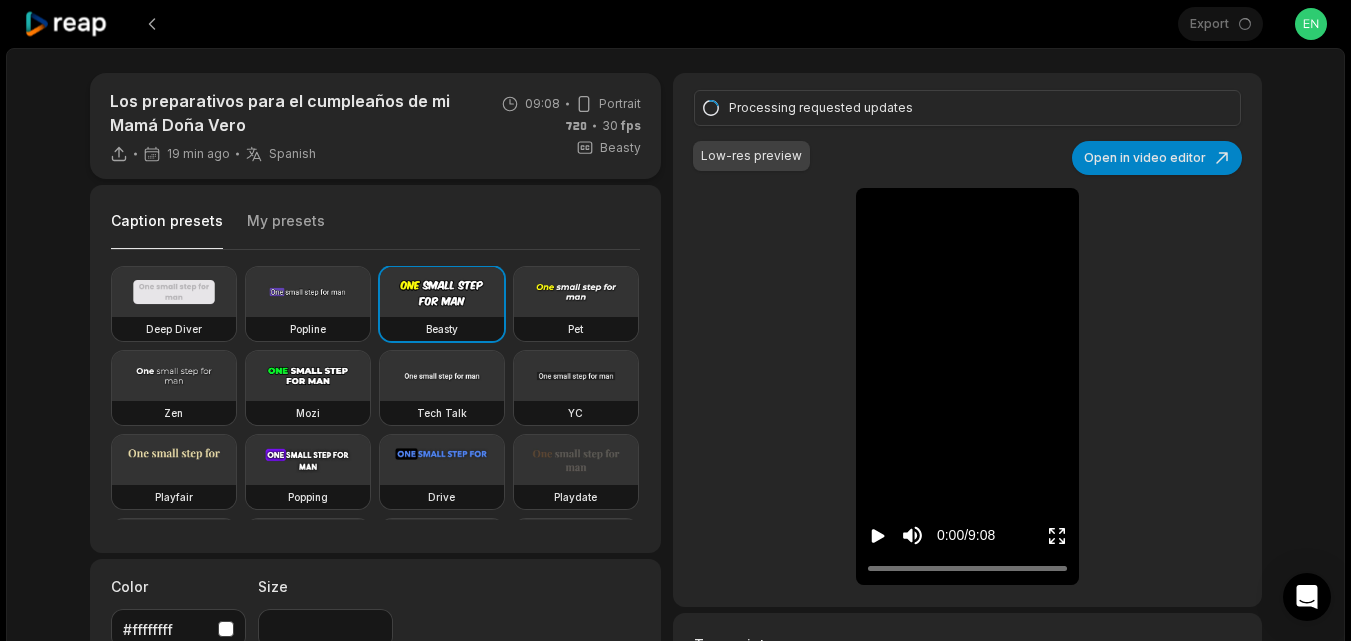 click 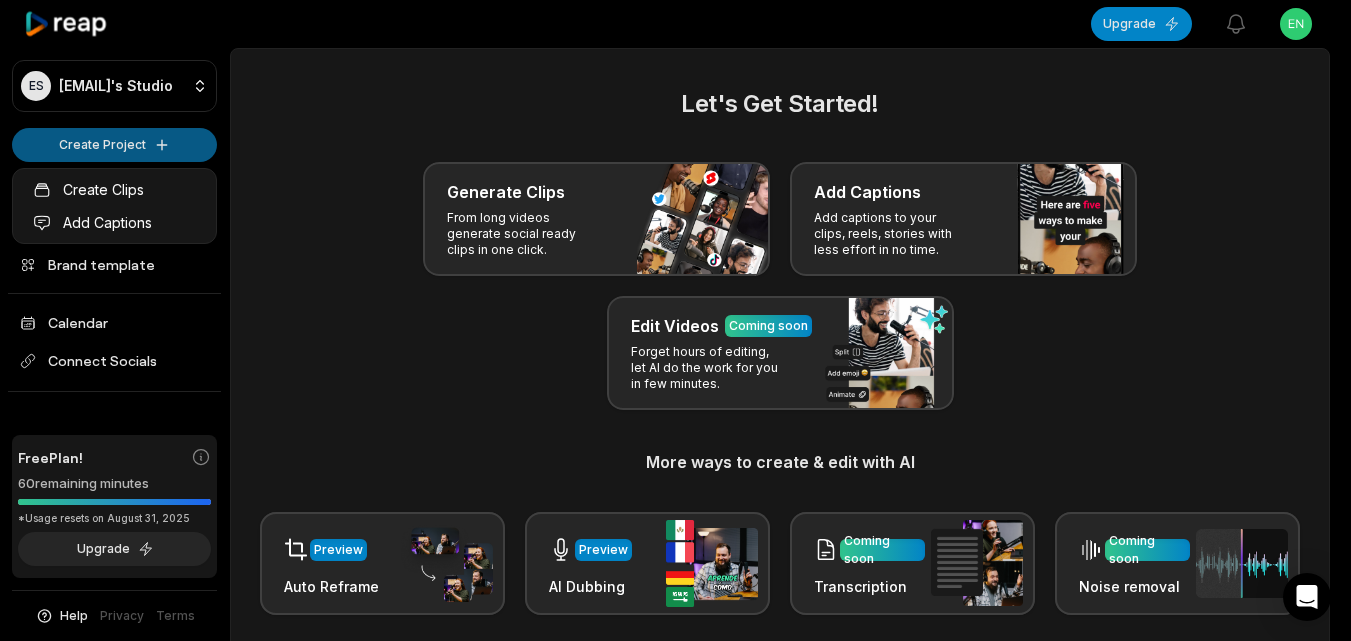 click on "ES Enavws@telegmail.com's Studio Create Project Home Projects Brand template Calendar Connect Socials Free  Plan! 60  remaining minutes *Usage resets on August 31, 2025 Upgrade Help Privacy Terms Open sidebar Upgrade View notifications Open user menu   Let's Get Started! Generate Clips From long videos generate social ready clips in one click. Add Captions Add captions to your clips, reels, stories with less effort in no time. Edit Videos Coming soon Forget hours of editing, let AI do the work for you in few minutes. More ways to create & edit with AI Preview Auto Reframe Preview AI Dubbing Coming soon Transcription Coming soon Noise removal Recent Projects View all Caption 09:08 Los preparativos para el cumpleaños de mi Mamá Doña Vero Open options 19 minutes ago Caption 05:53 Nos fuimos a un día de playa familiar Open options 23 minutes ago Made with   in San Francisco
Create Clips Add Captions" at bounding box center [675, 320] 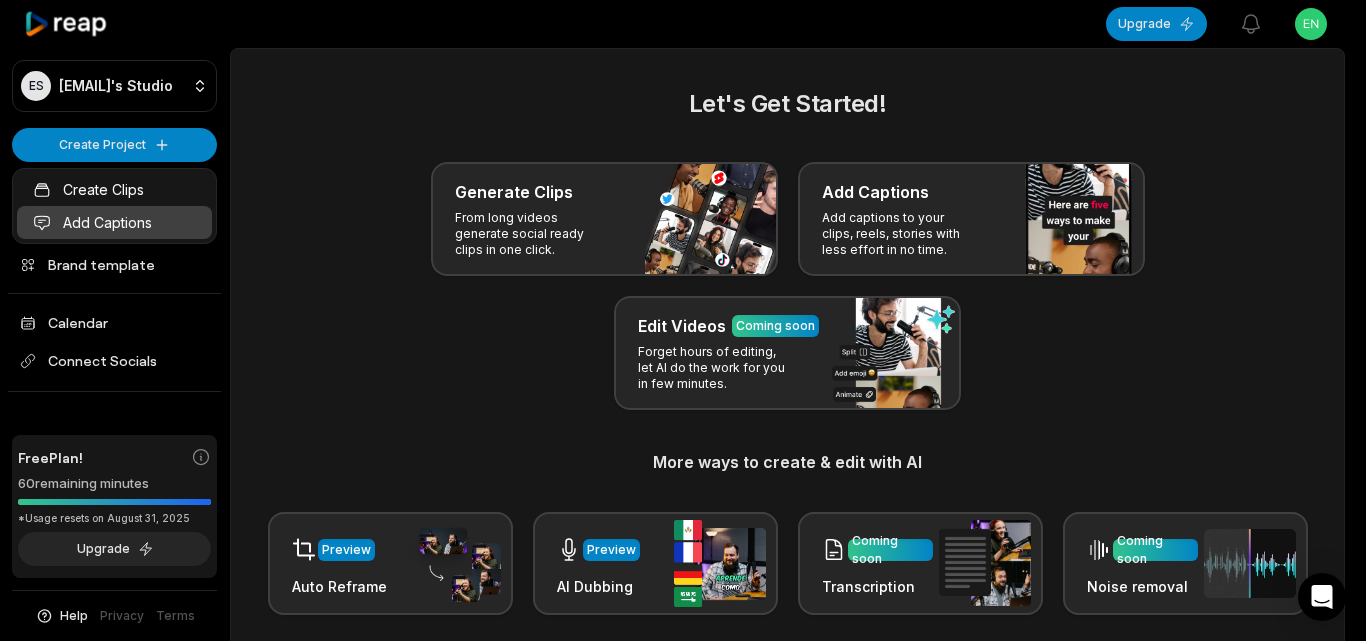 drag, startPoint x: 157, startPoint y: 220, endPoint x: 376, endPoint y: 399, distance: 282.84625 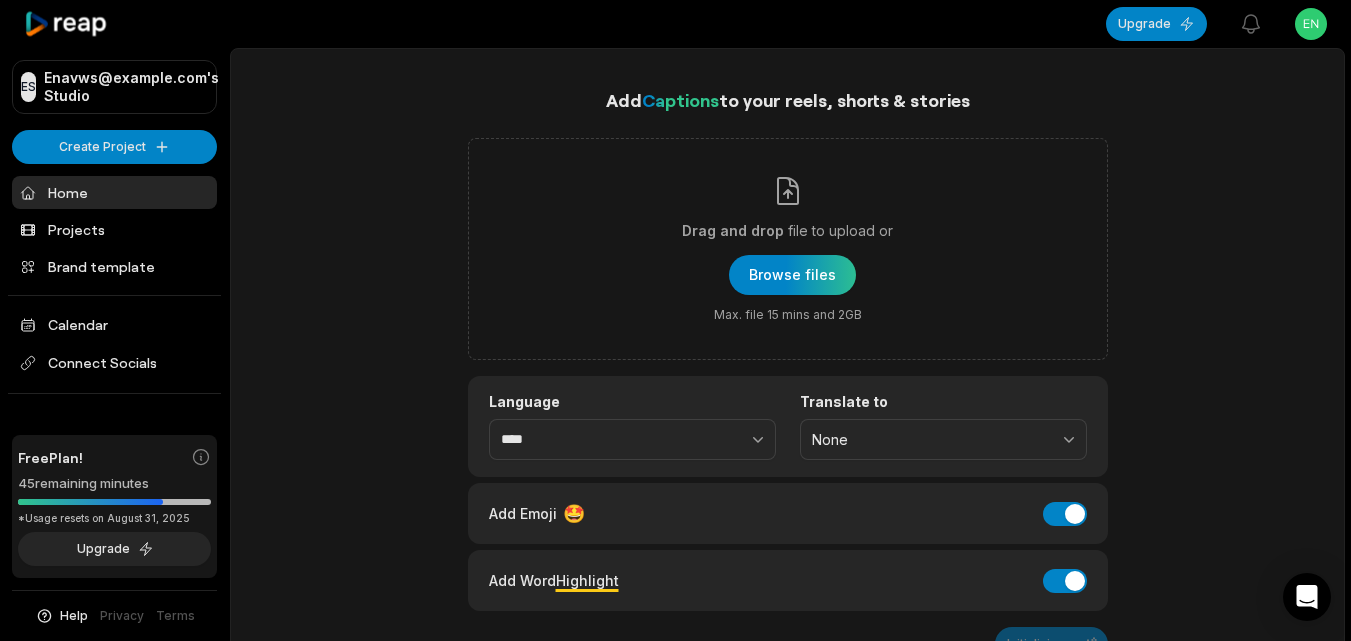 scroll, scrollTop: 0, scrollLeft: 0, axis: both 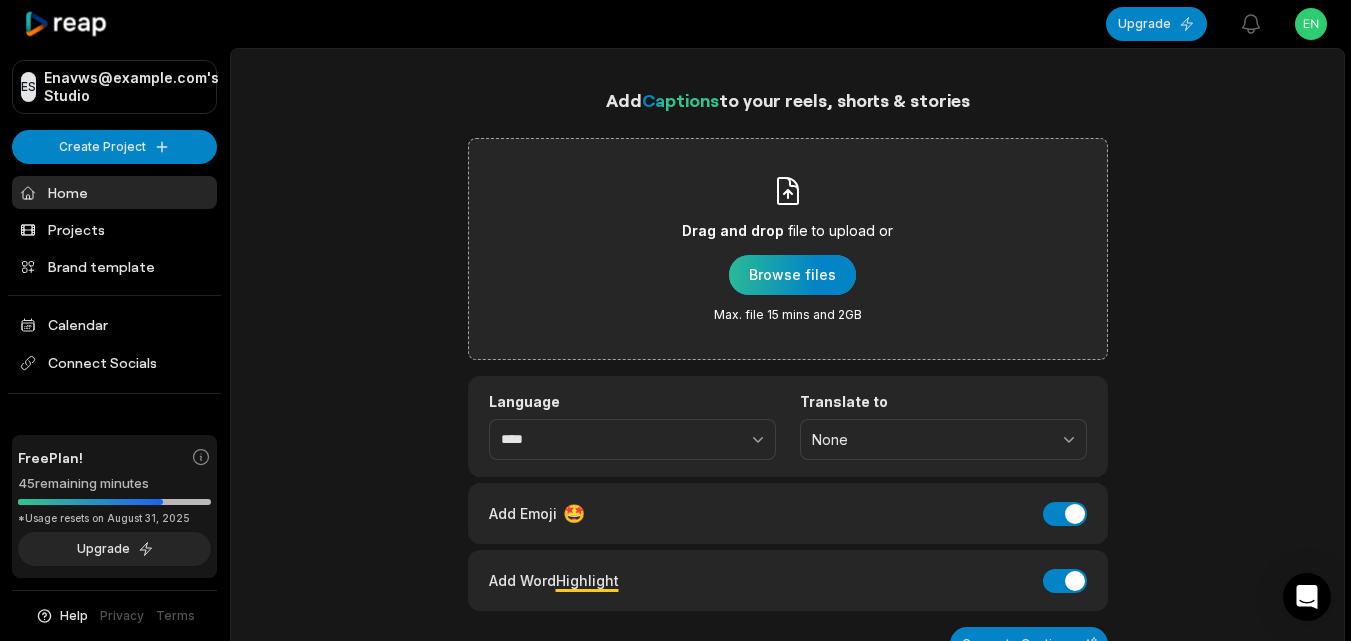 click at bounding box center [792, 275] 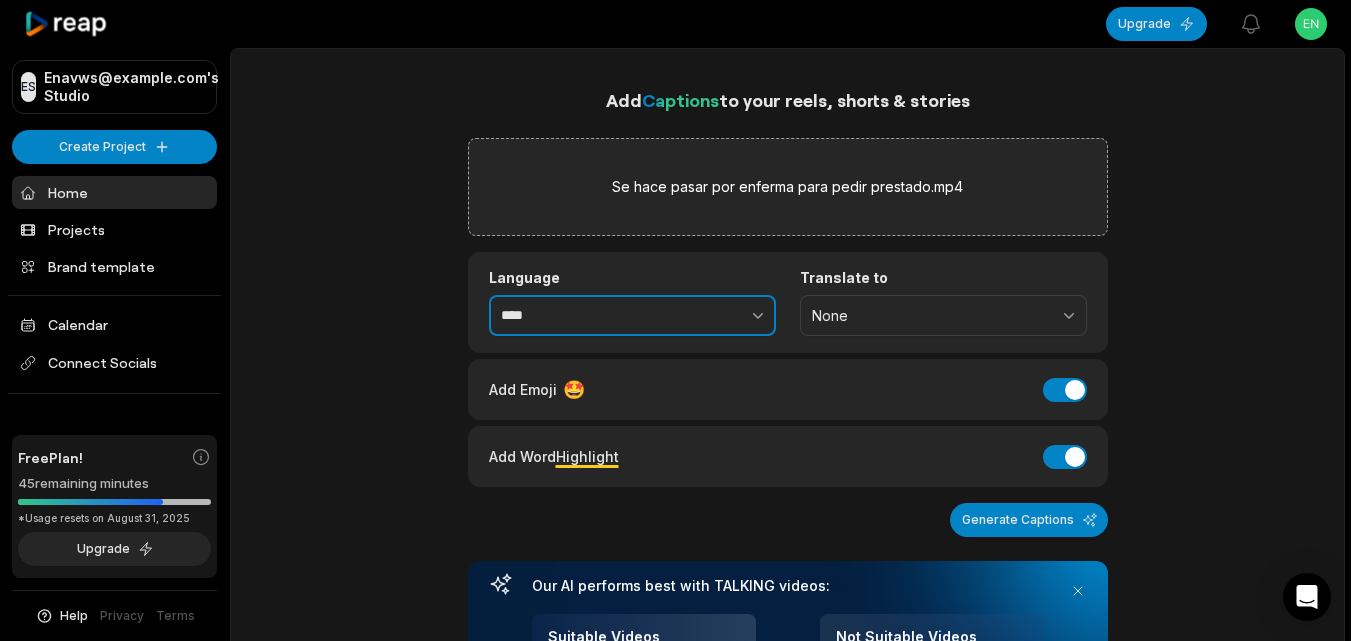 click at bounding box center [714, 316] 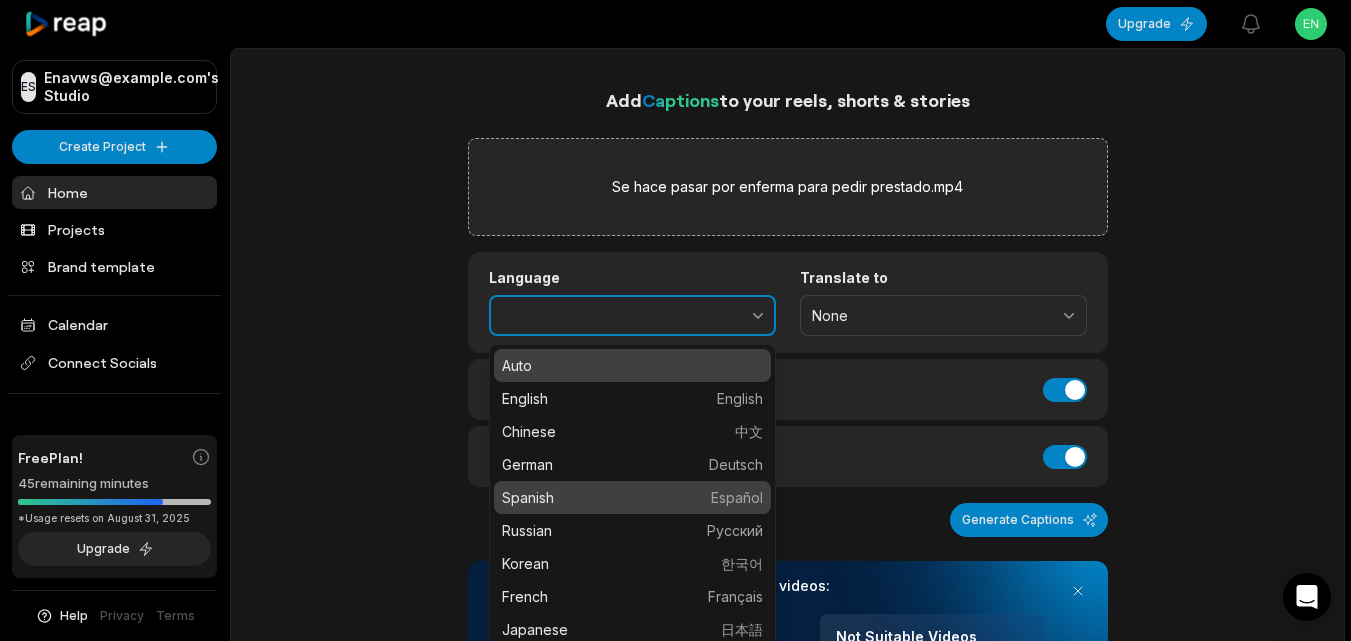 type on "*******" 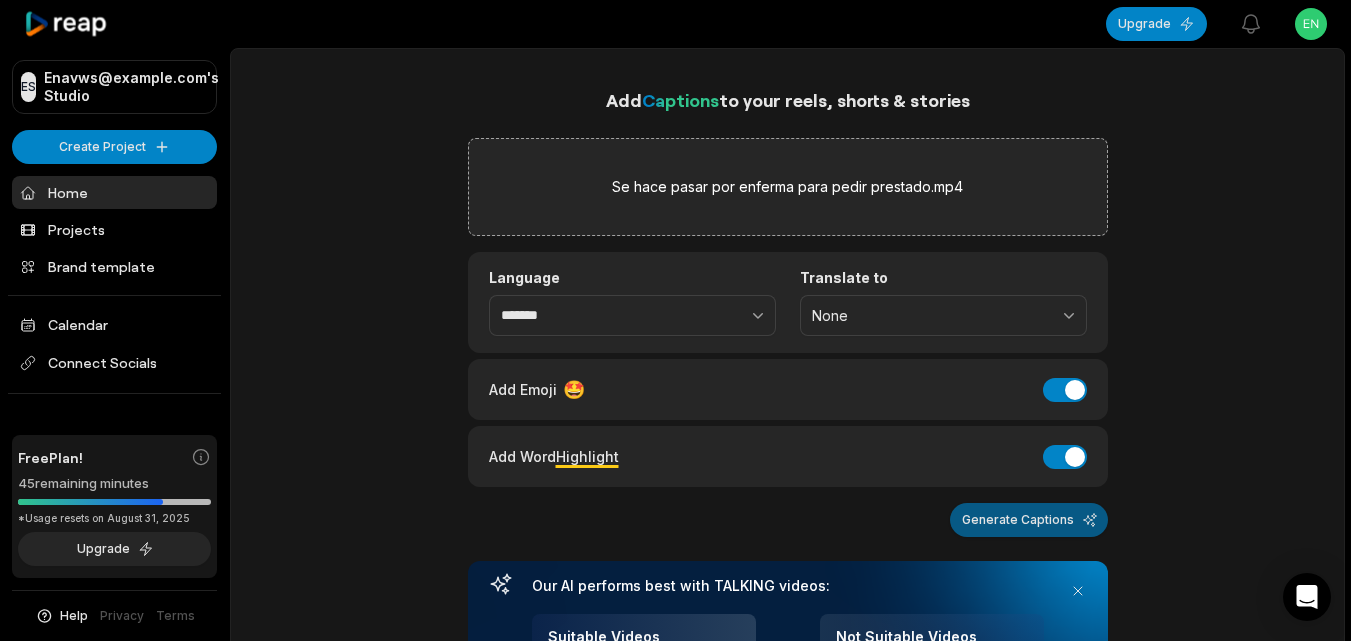 click on "Generate Captions" at bounding box center [1029, 520] 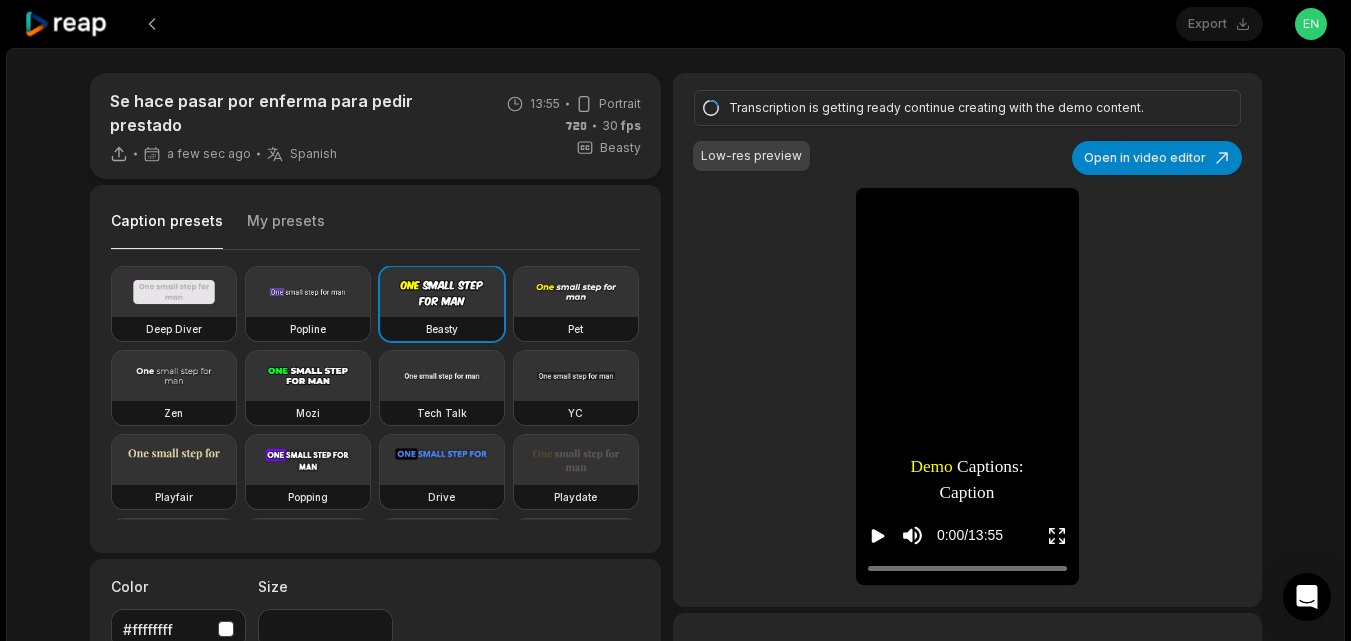 click 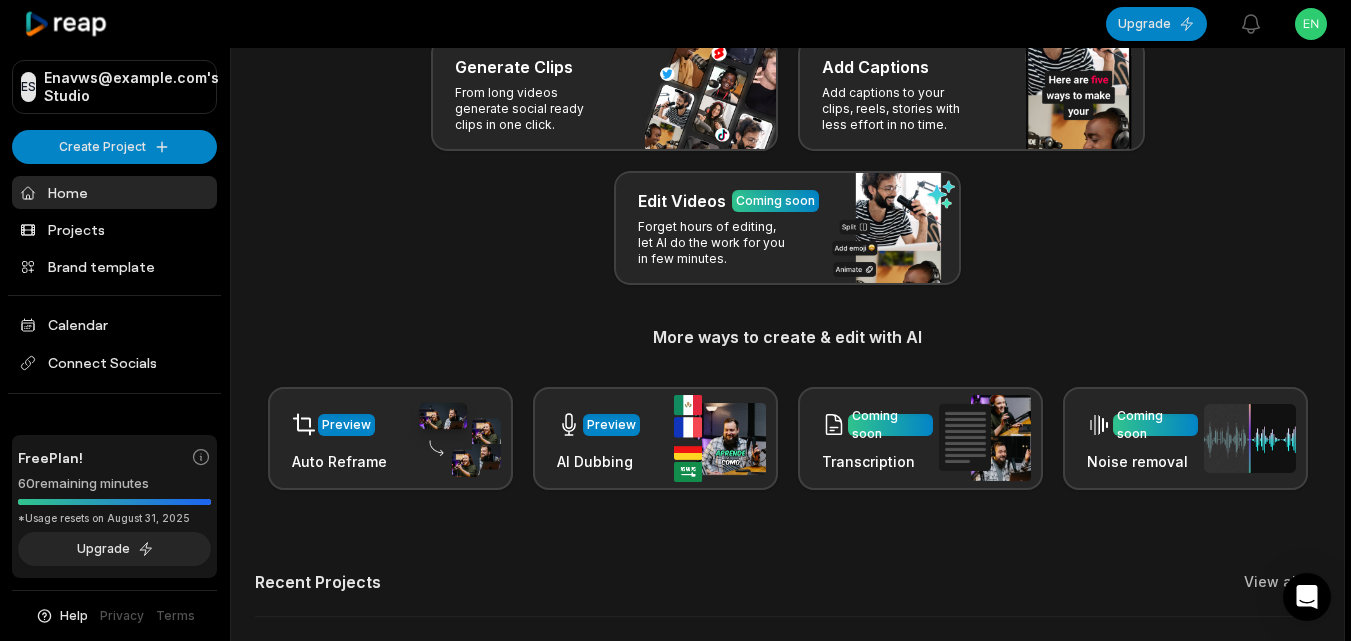 scroll, scrollTop: 400, scrollLeft: 0, axis: vertical 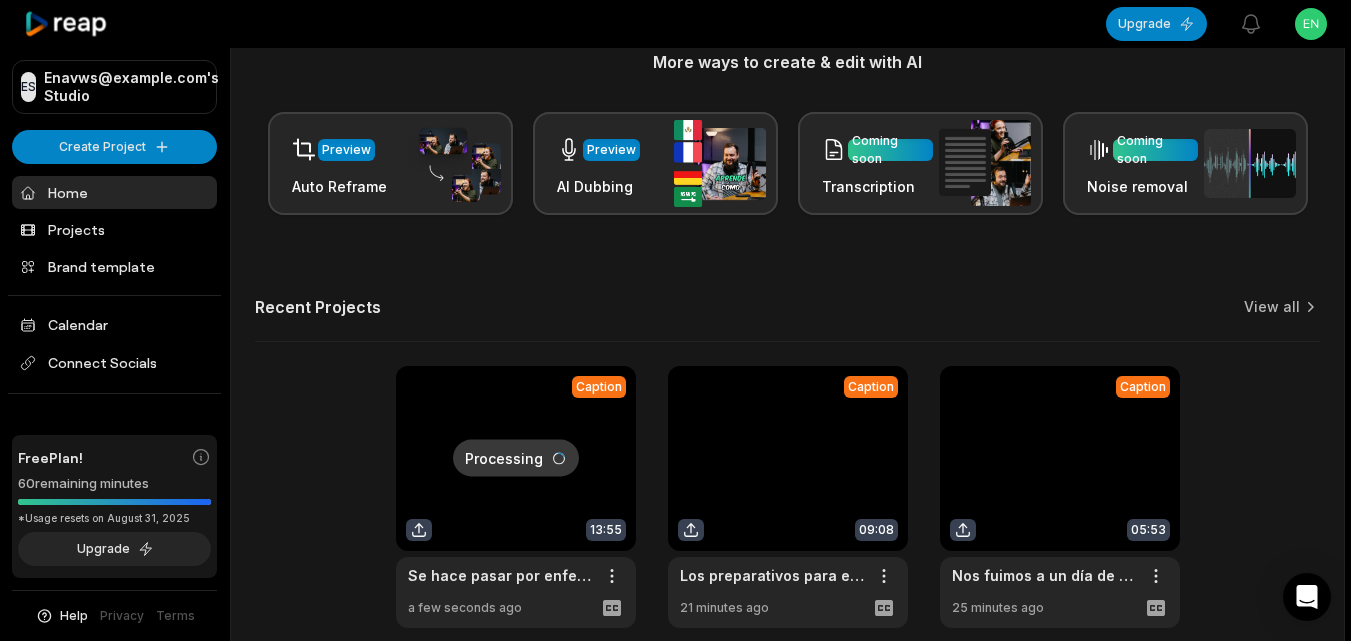 click at bounding box center (1060, 497) 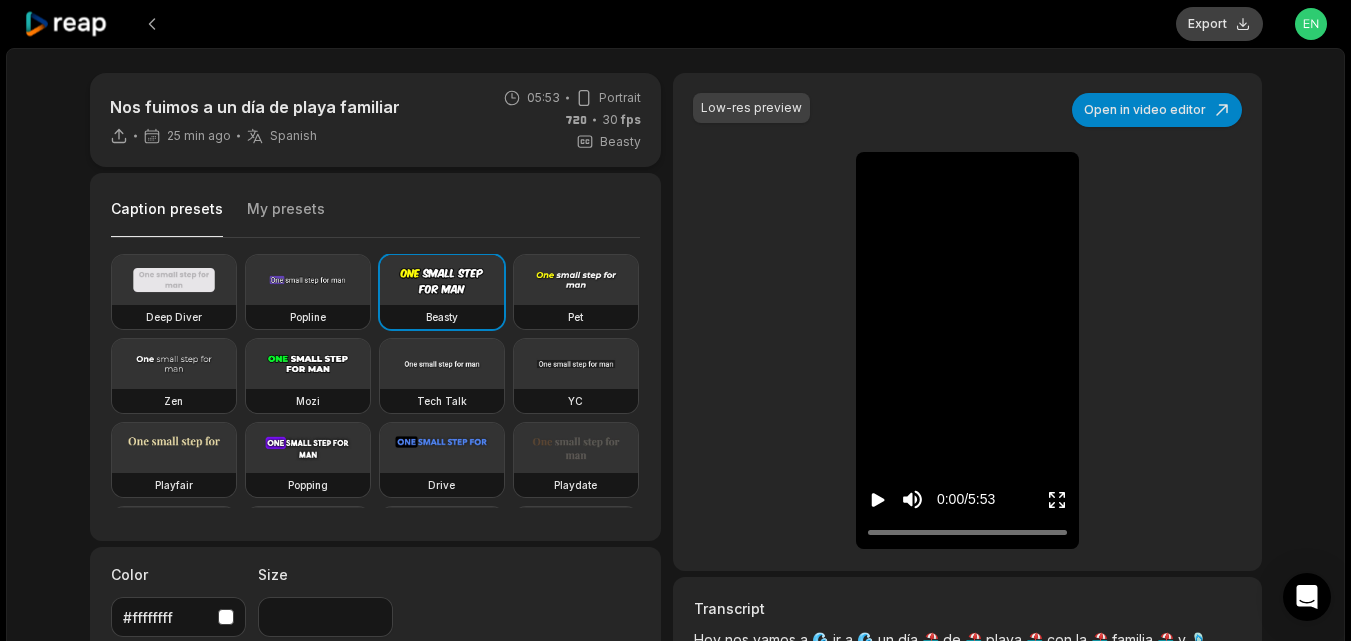 click on "Export" at bounding box center (1219, 24) 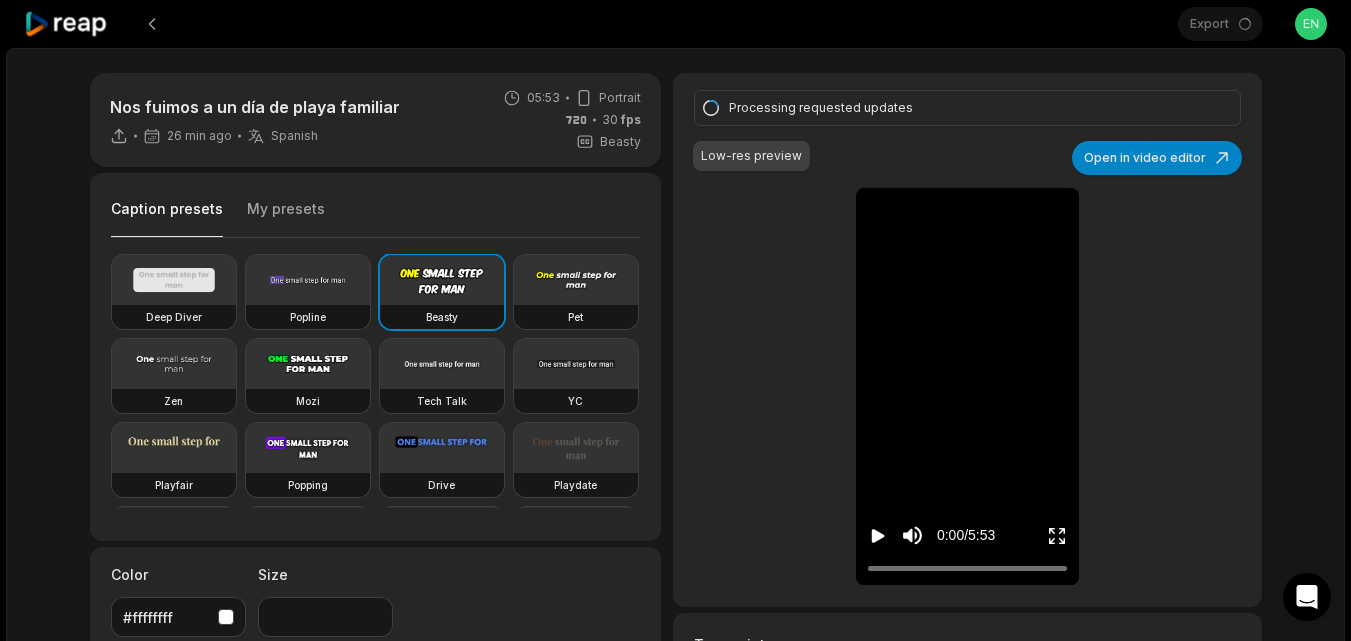 click 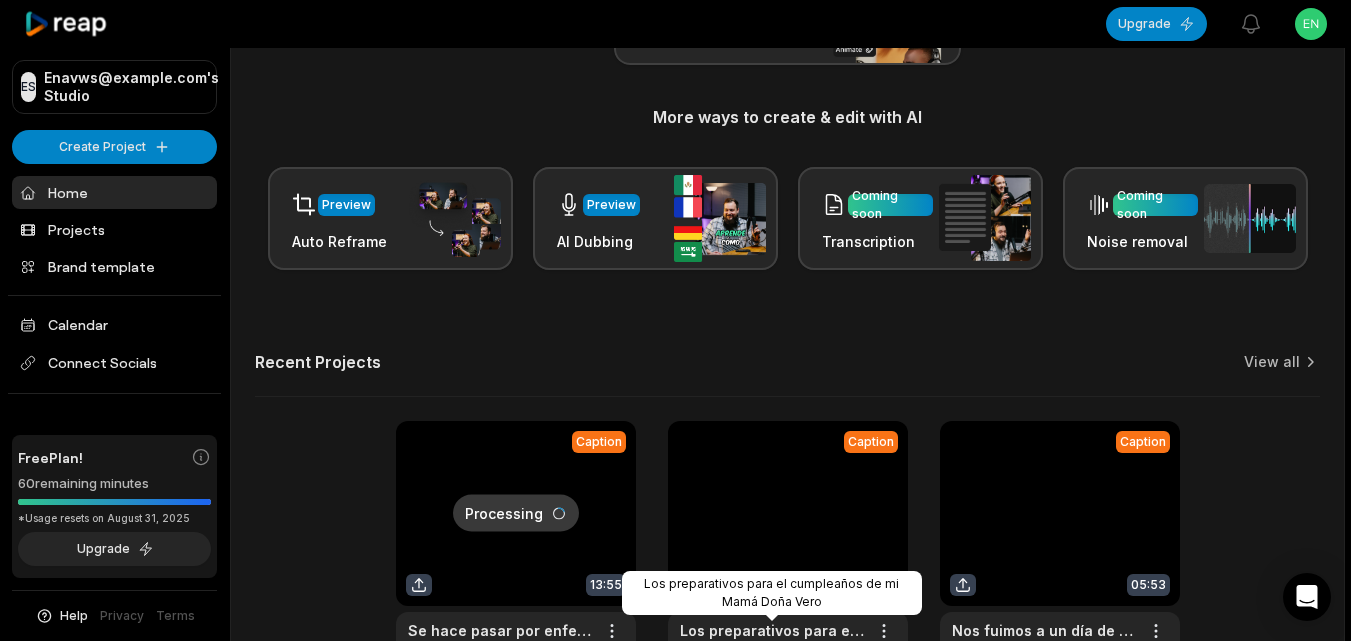 scroll, scrollTop: 400, scrollLeft: 0, axis: vertical 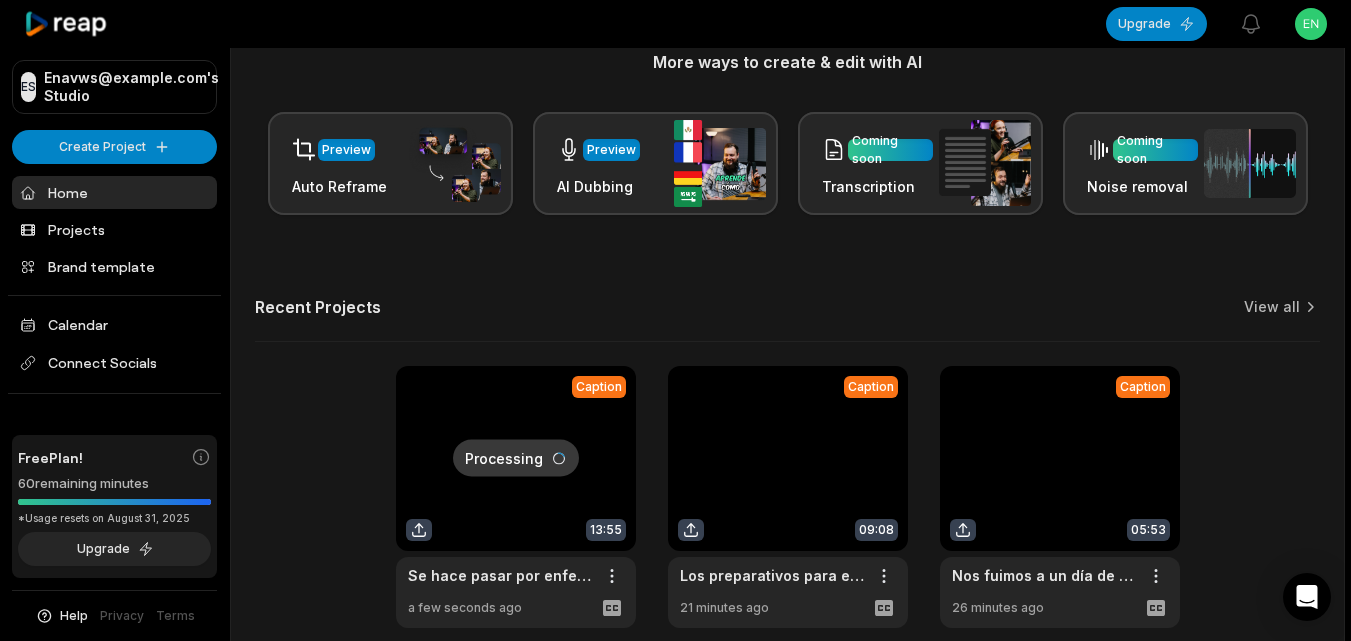 click at bounding box center [788, 497] 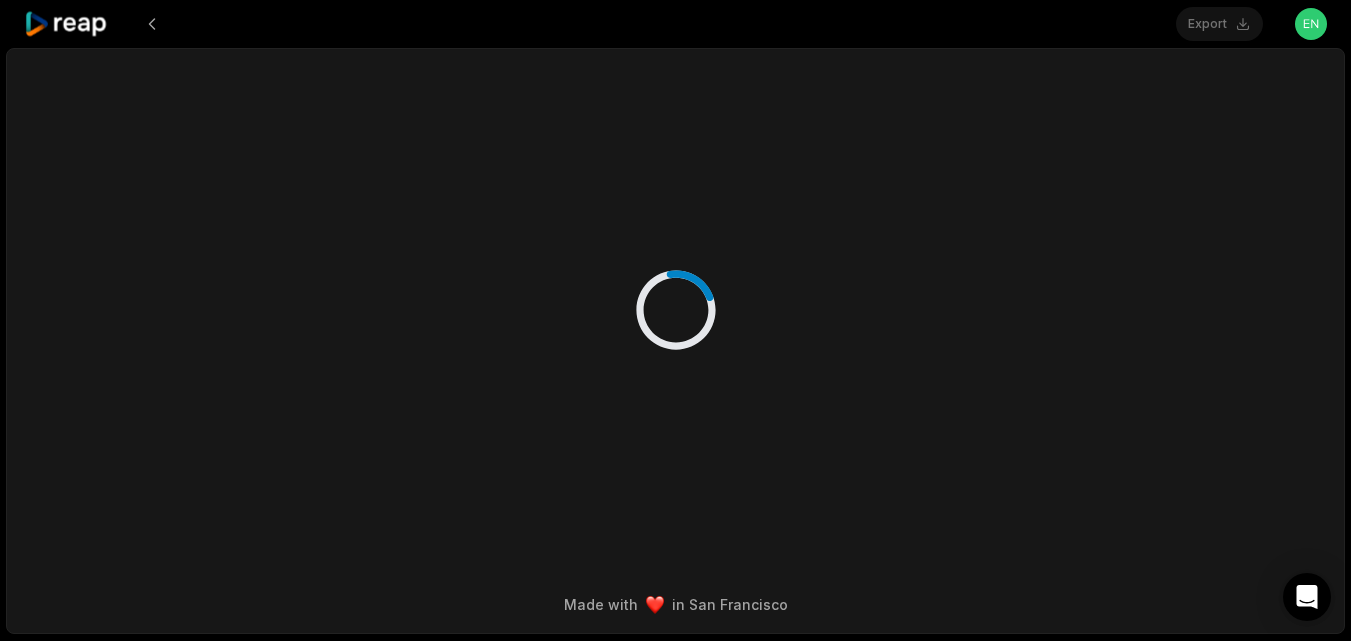 scroll, scrollTop: 0, scrollLeft: 0, axis: both 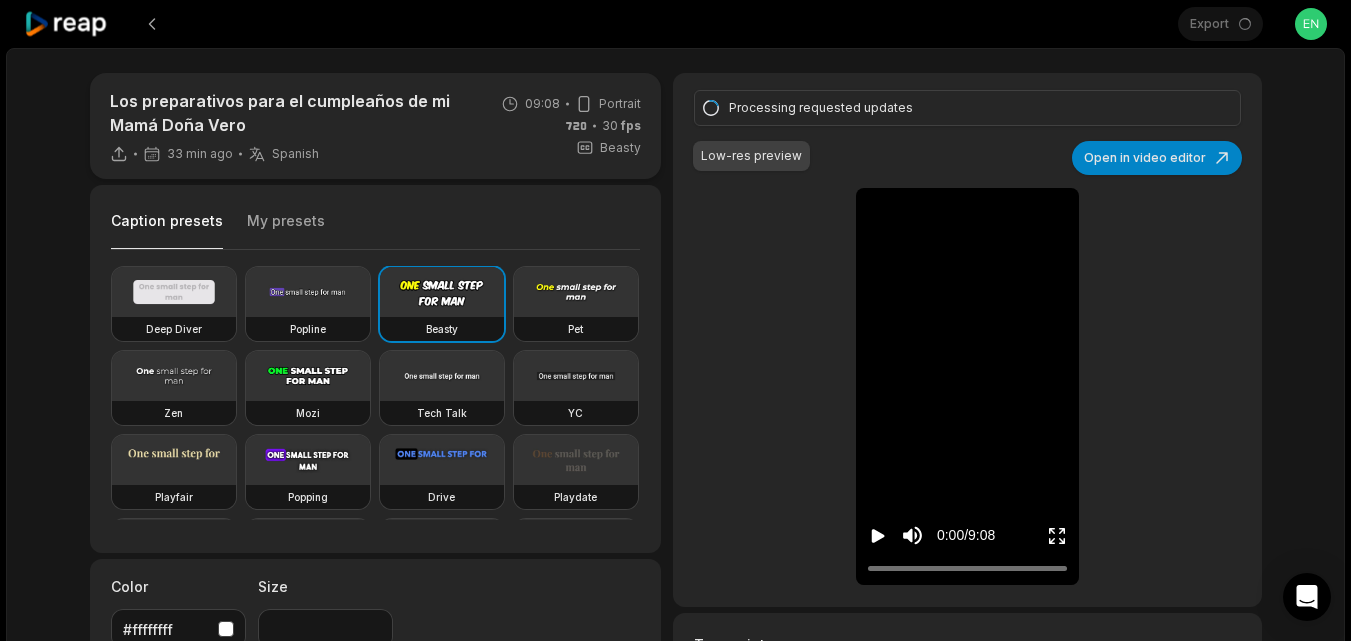 click 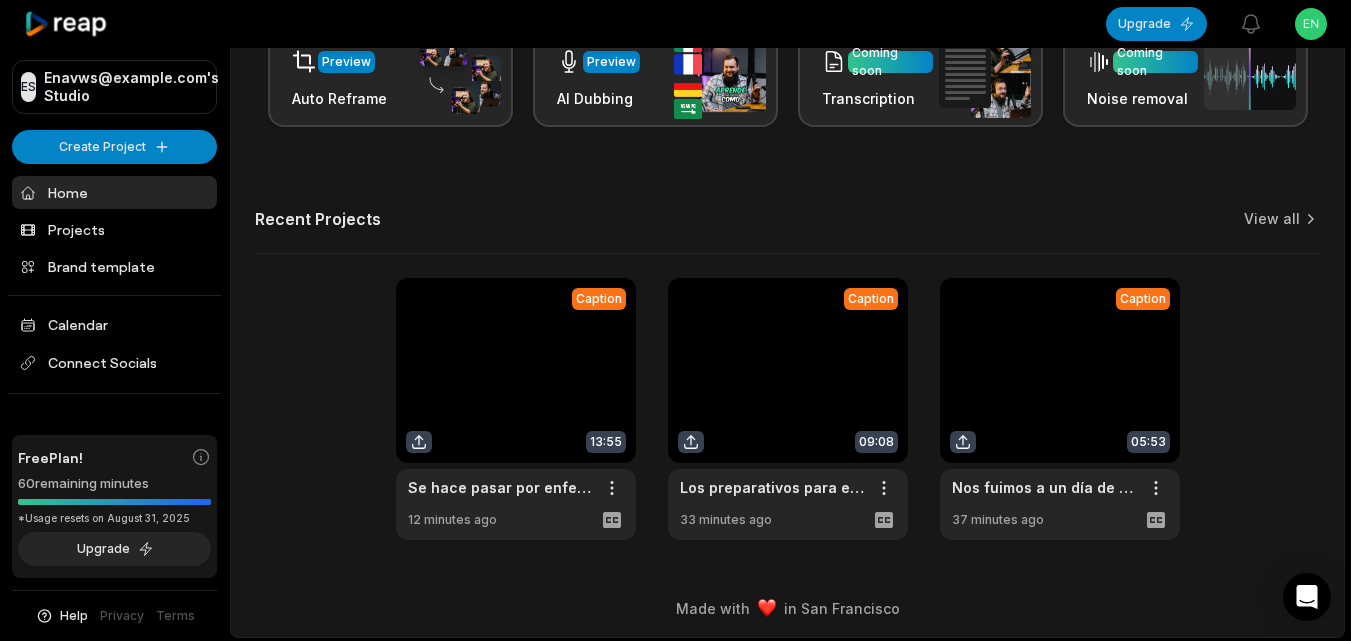 scroll, scrollTop: 491, scrollLeft: 0, axis: vertical 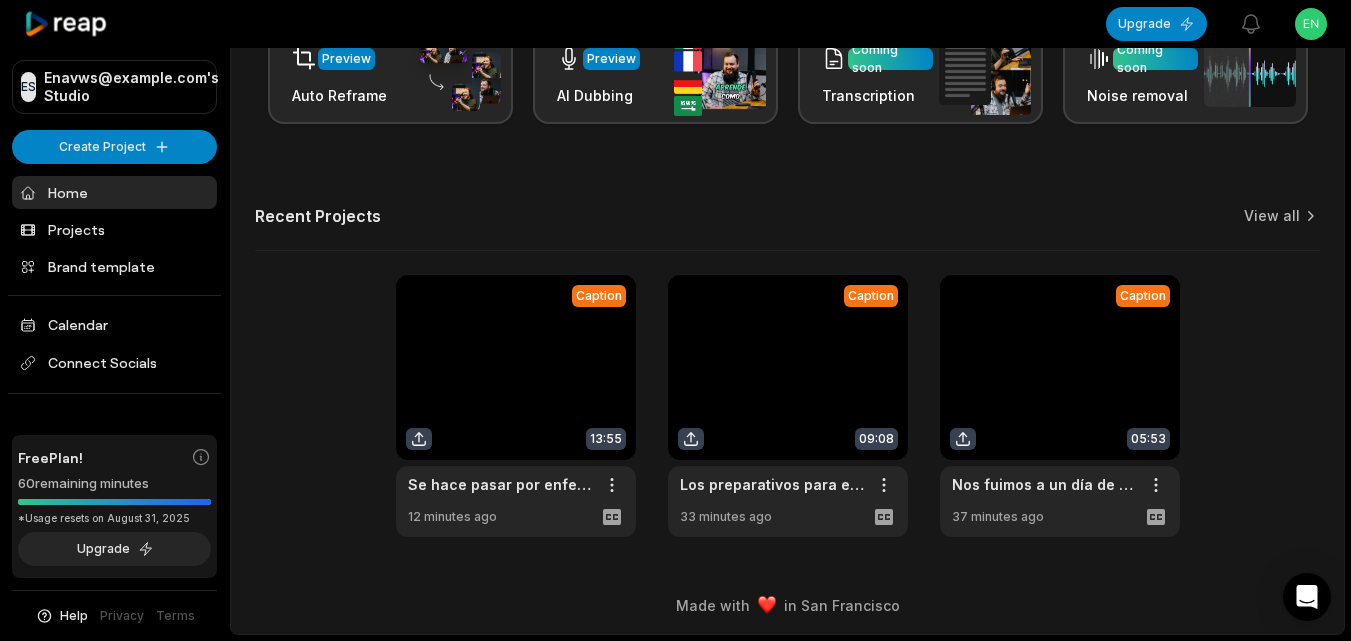 click at bounding box center [516, 406] 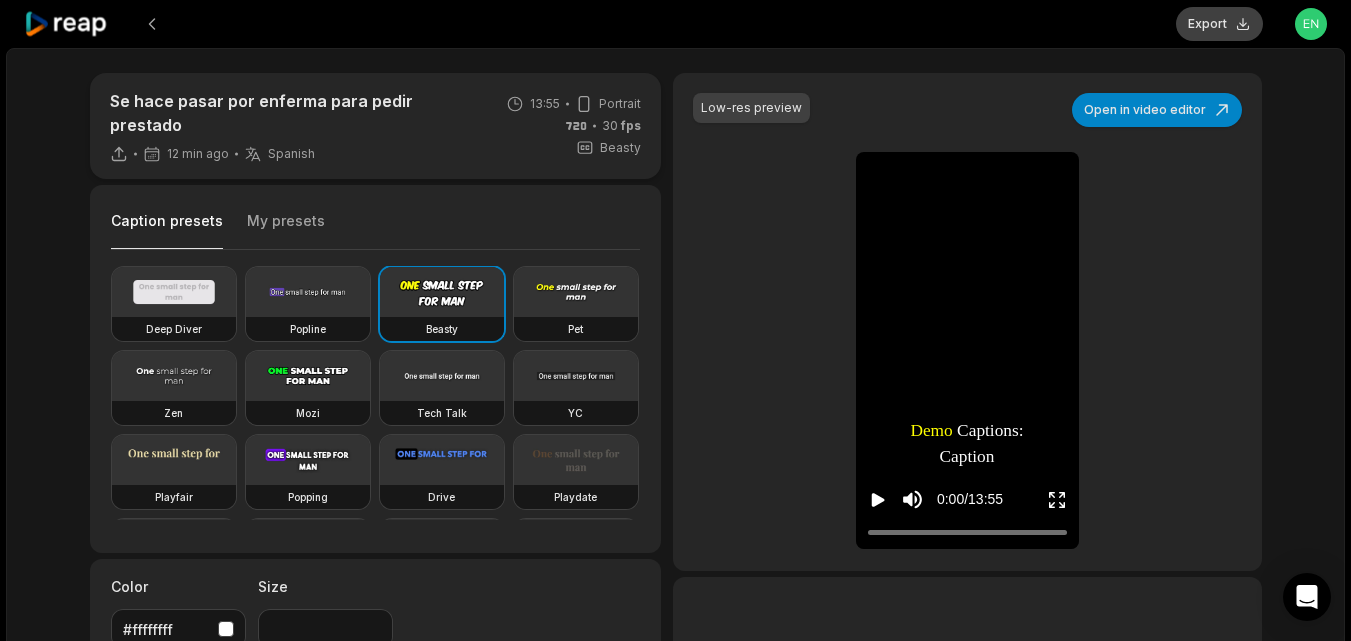 click on "Export" at bounding box center (1219, 24) 